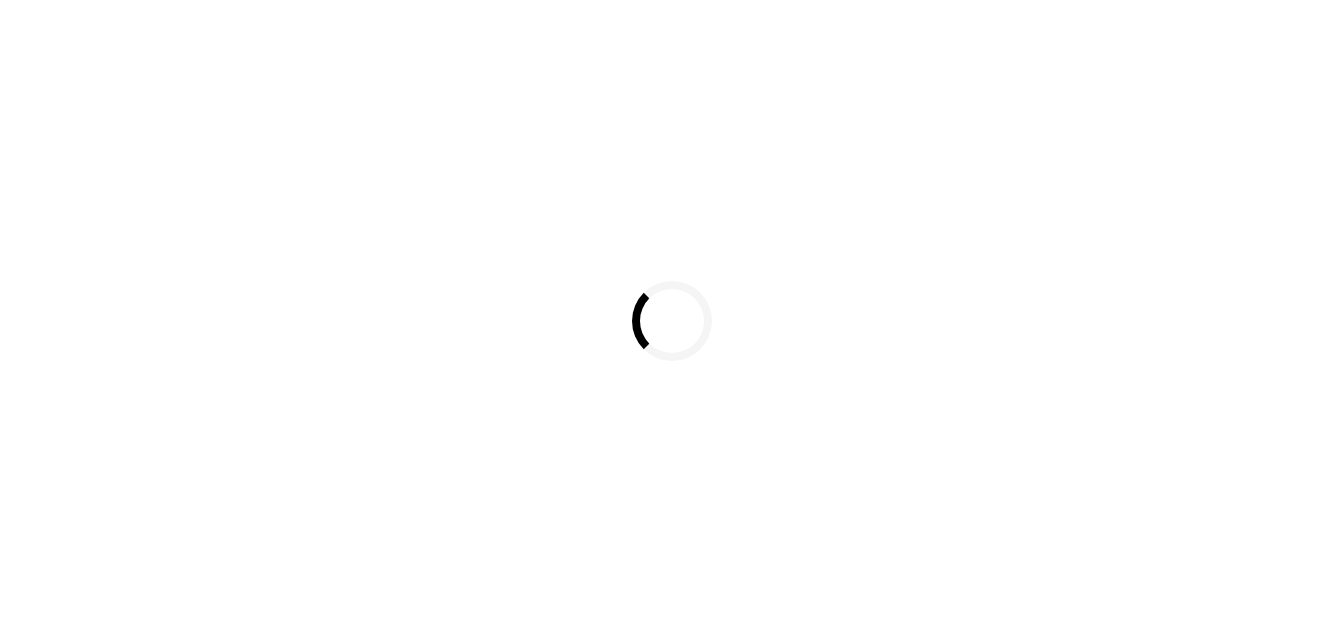 scroll, scrollTop: 0, scrollLeft: 0, axis: both 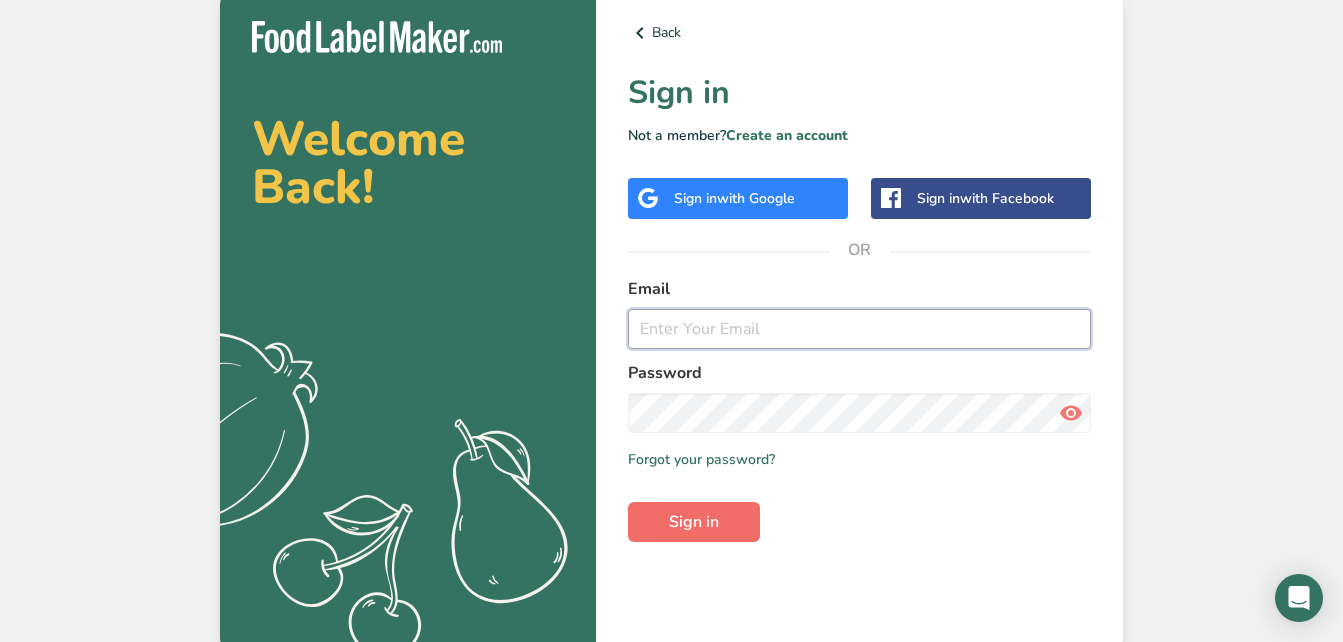 type on "[EMAIL]" 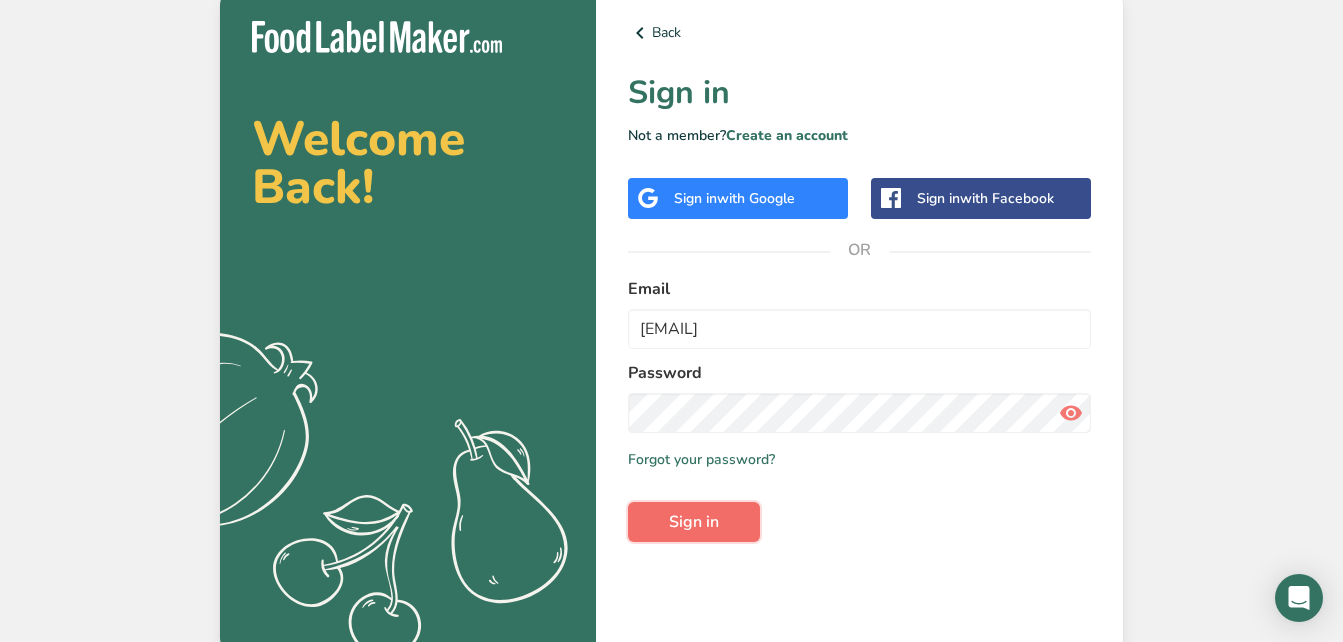 click on "Sign in" at bounding box center (694, 522) 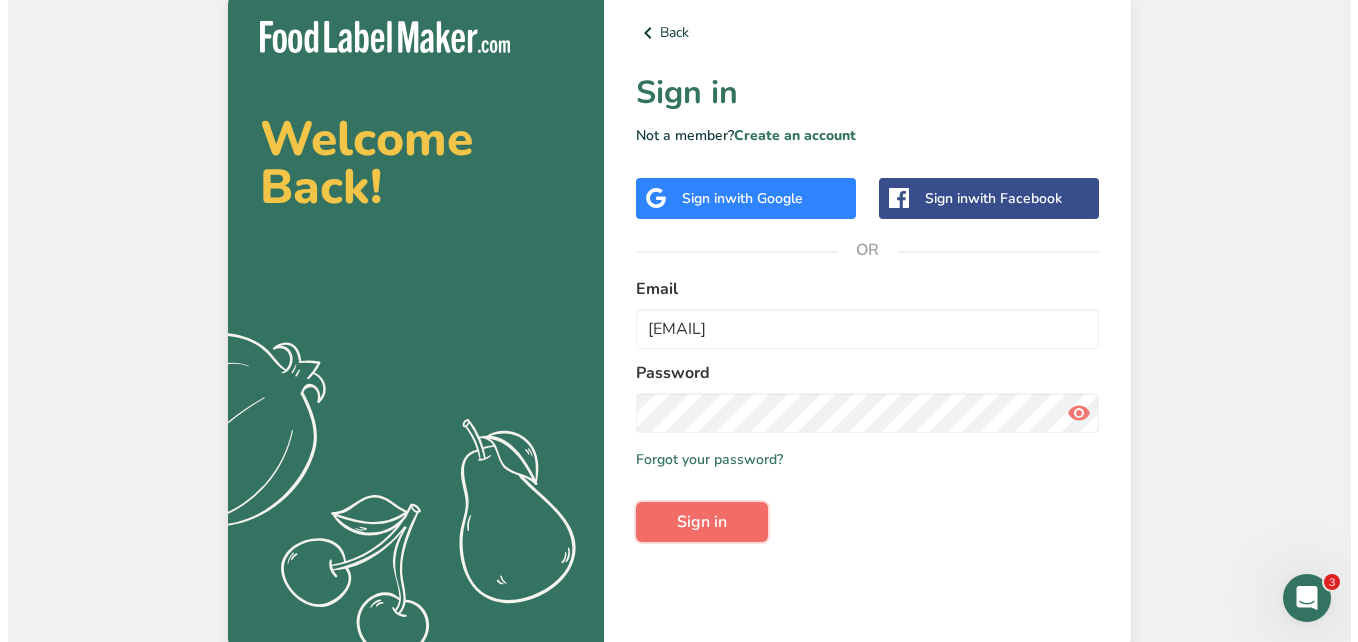 scroll, scrollTop: 0, scrollLeft: 0, axis: both 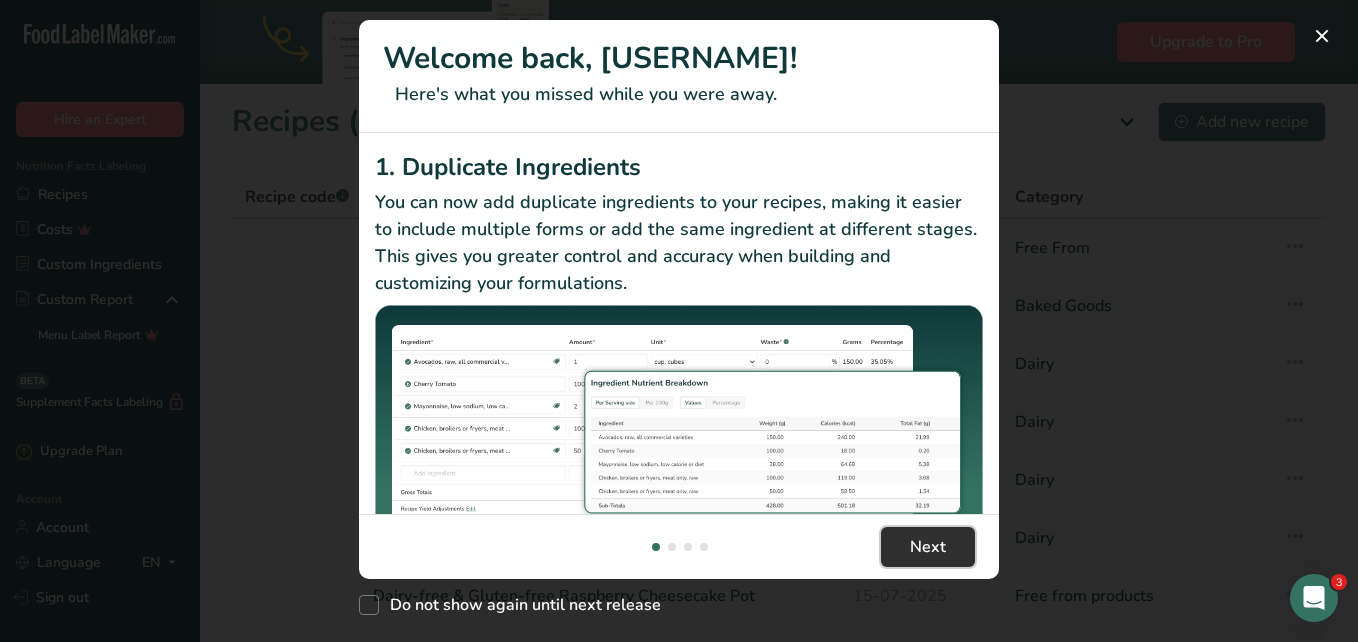 click on "Next" at bounding box center [928, 547] 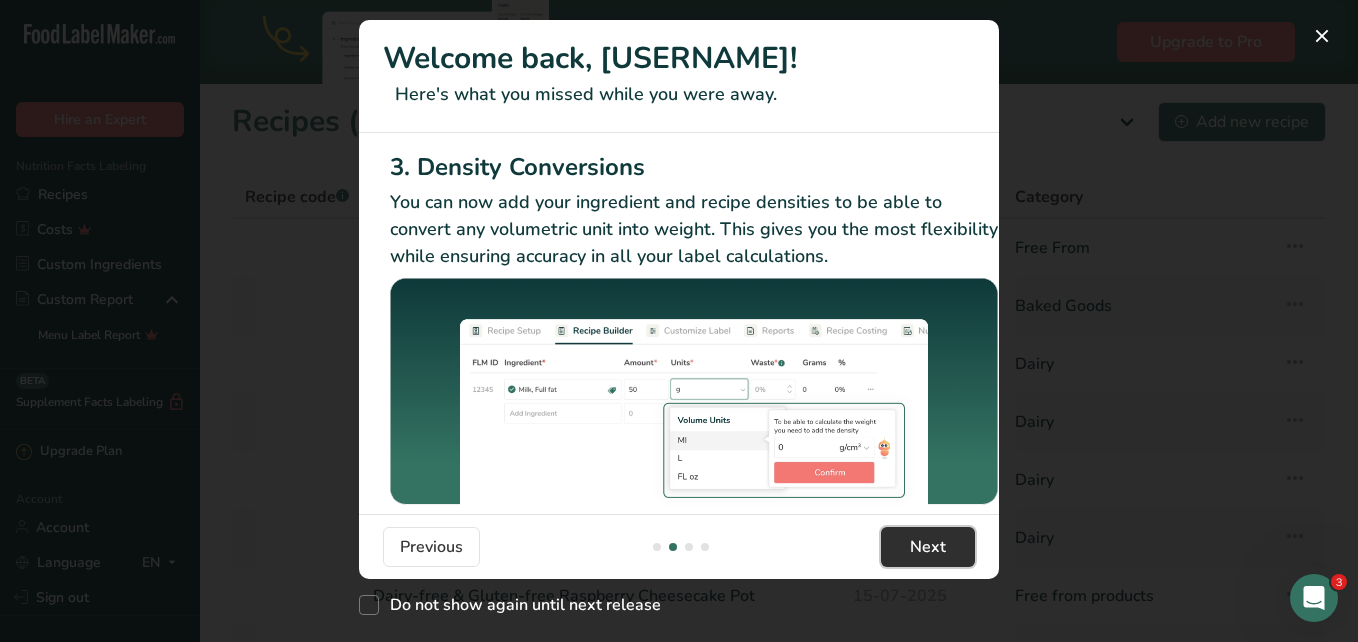 click on "Next" at bounding box center [928, 547] 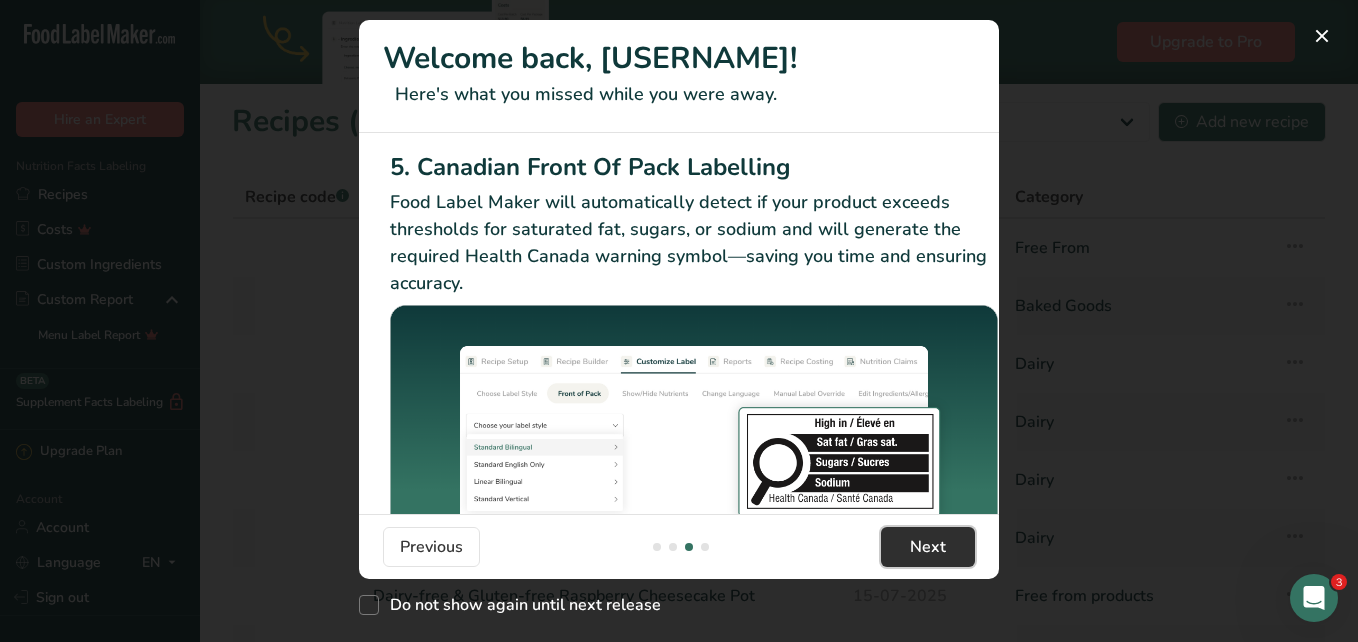 click on "Next" at bounding box center [928, 547] 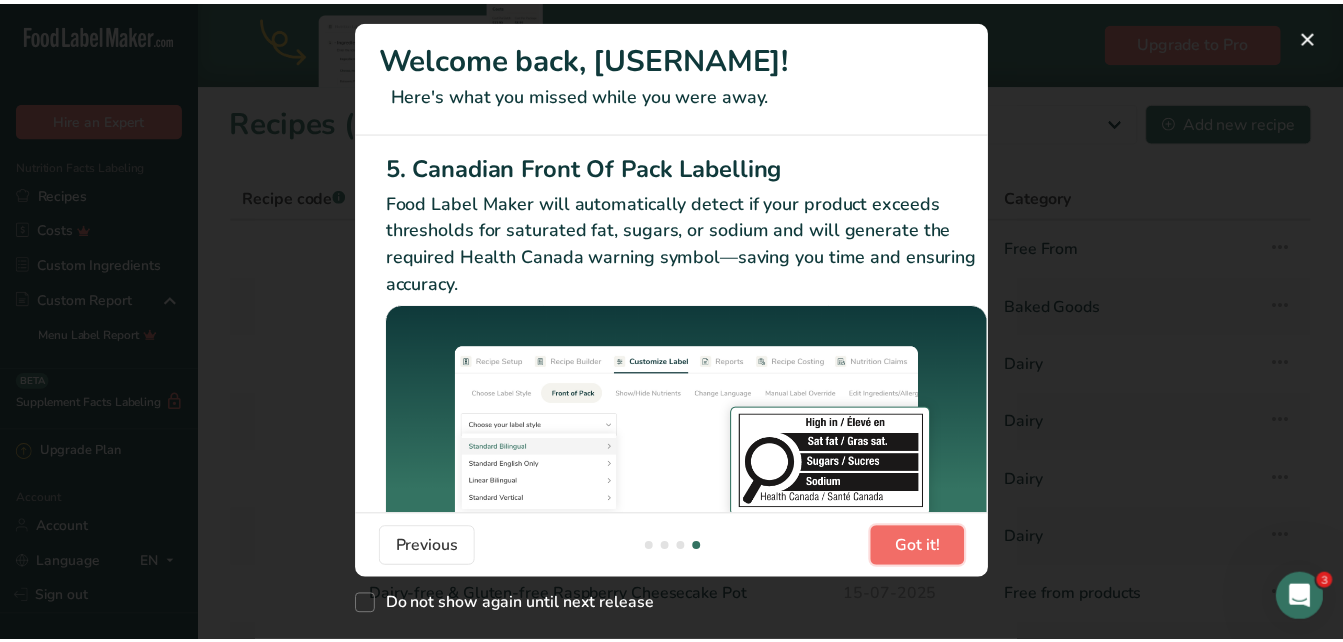 scroll, scrollTop: 0, scrollLeft: 1905, axis: horizontal 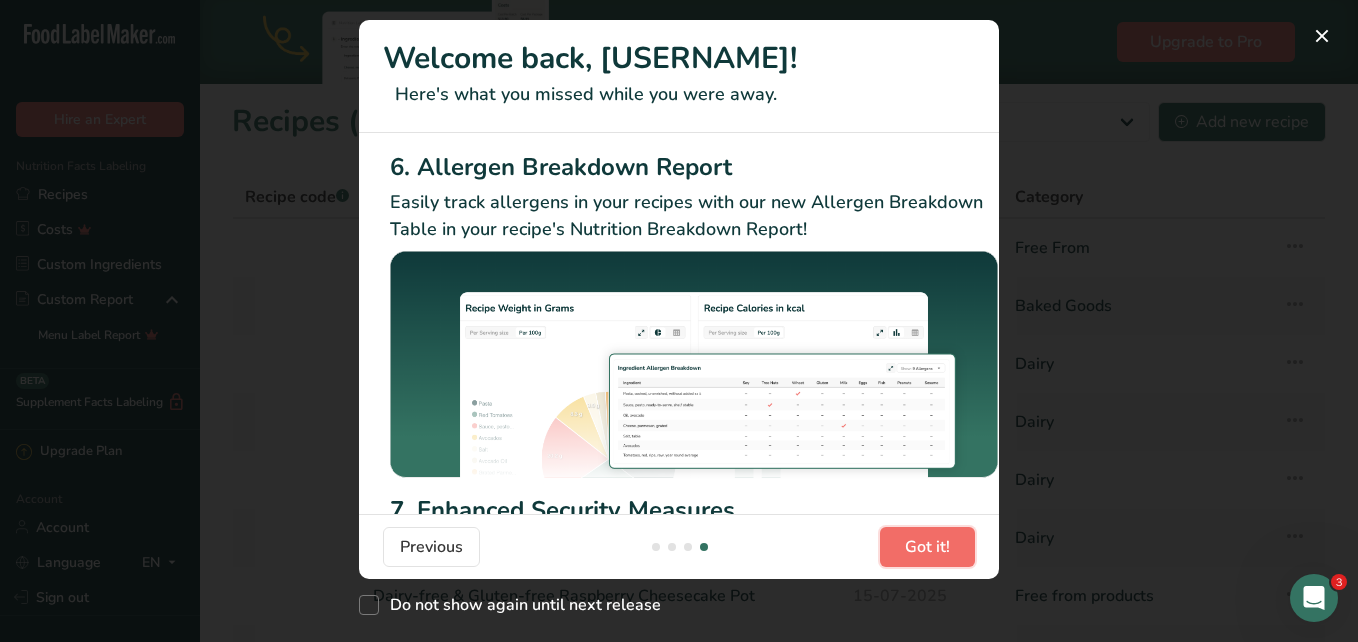 click on "Got it!" at bounding box center (927, 547) 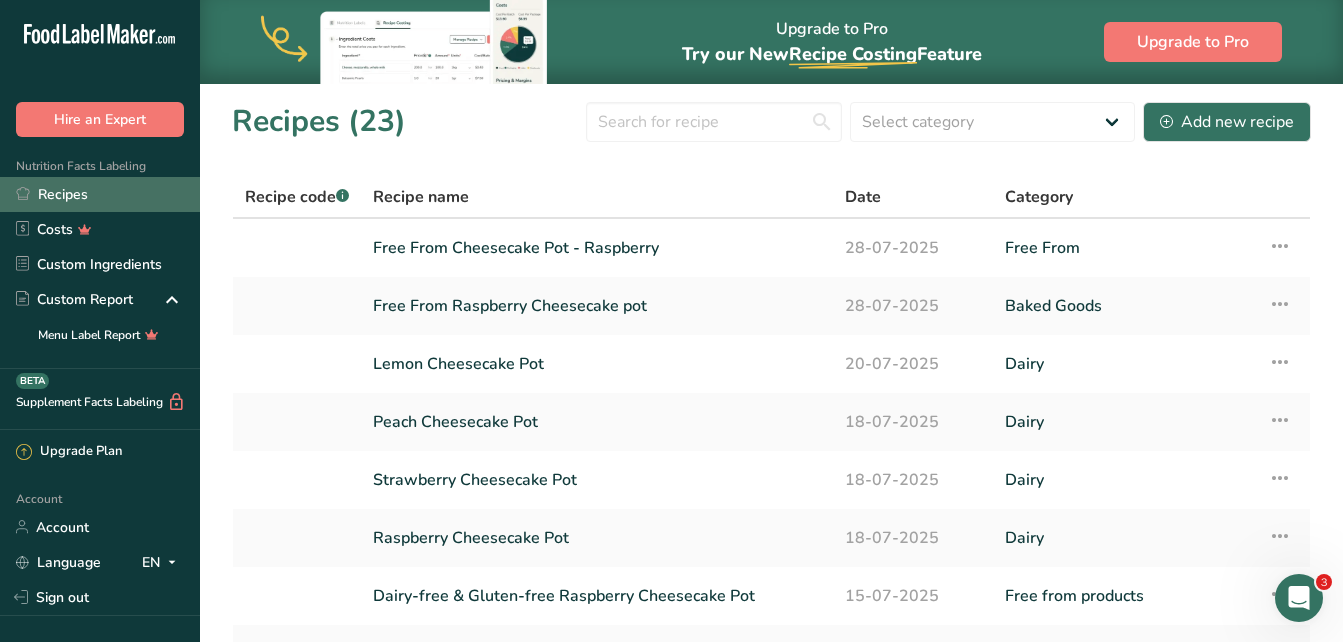 click on "Recipes" at bounding box center (100, 194) 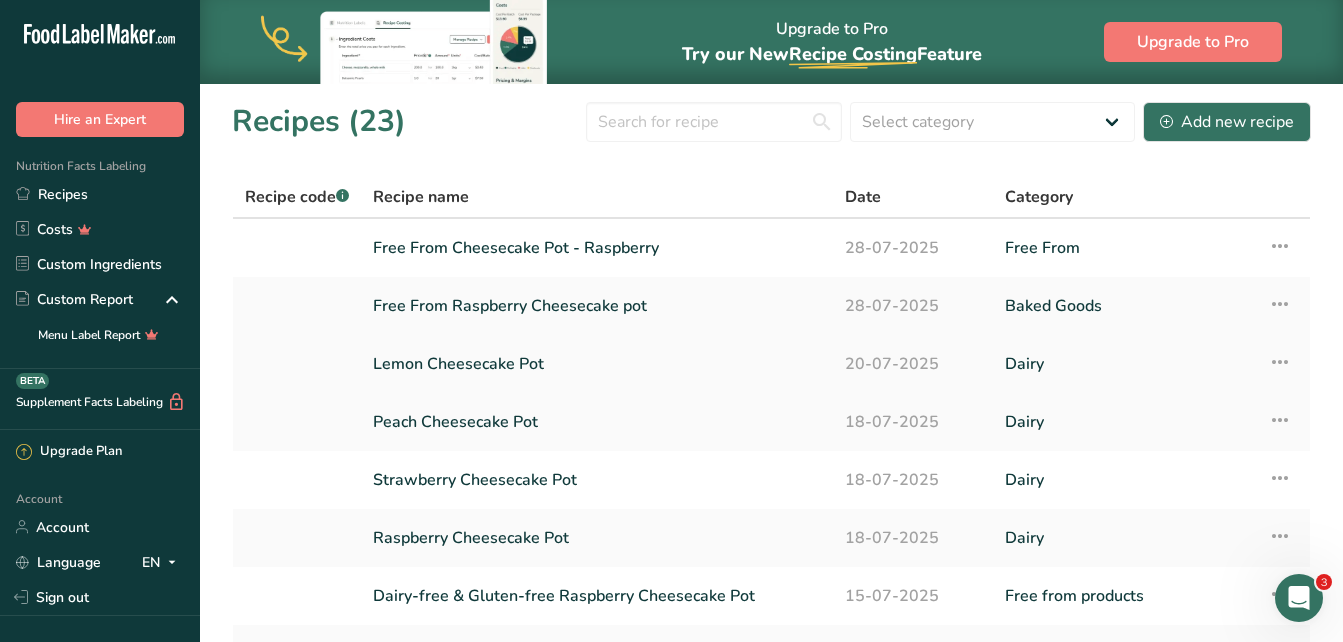 click on "Lemon Cheesecake Pot" at bounding box center [597, 364] 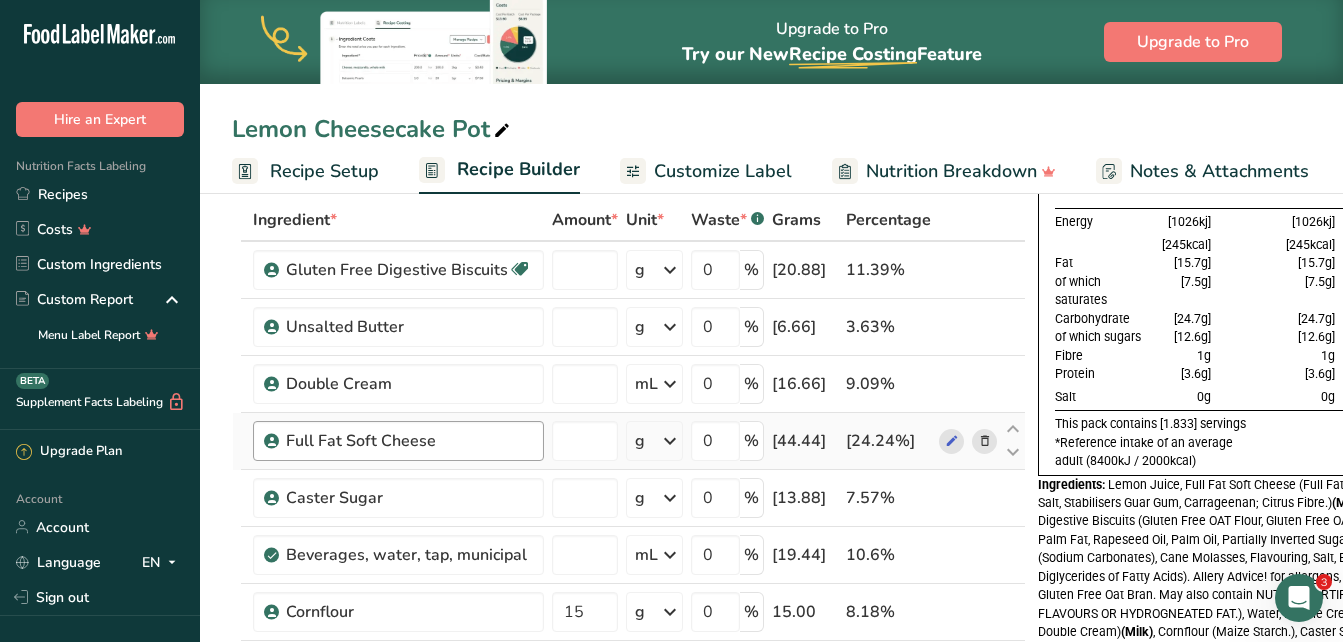 scroll, scrollTop: 0, scrollLeft: 0, axis: both 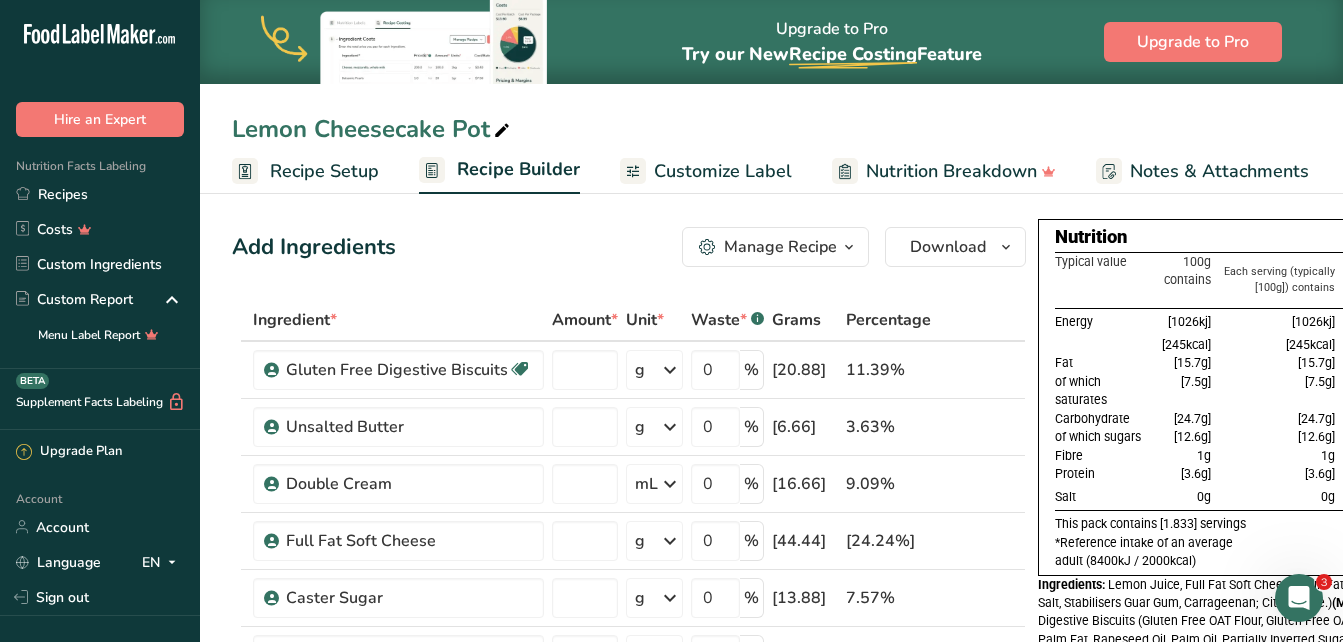 click on "Customize Label" at bounding box center (723, 171) 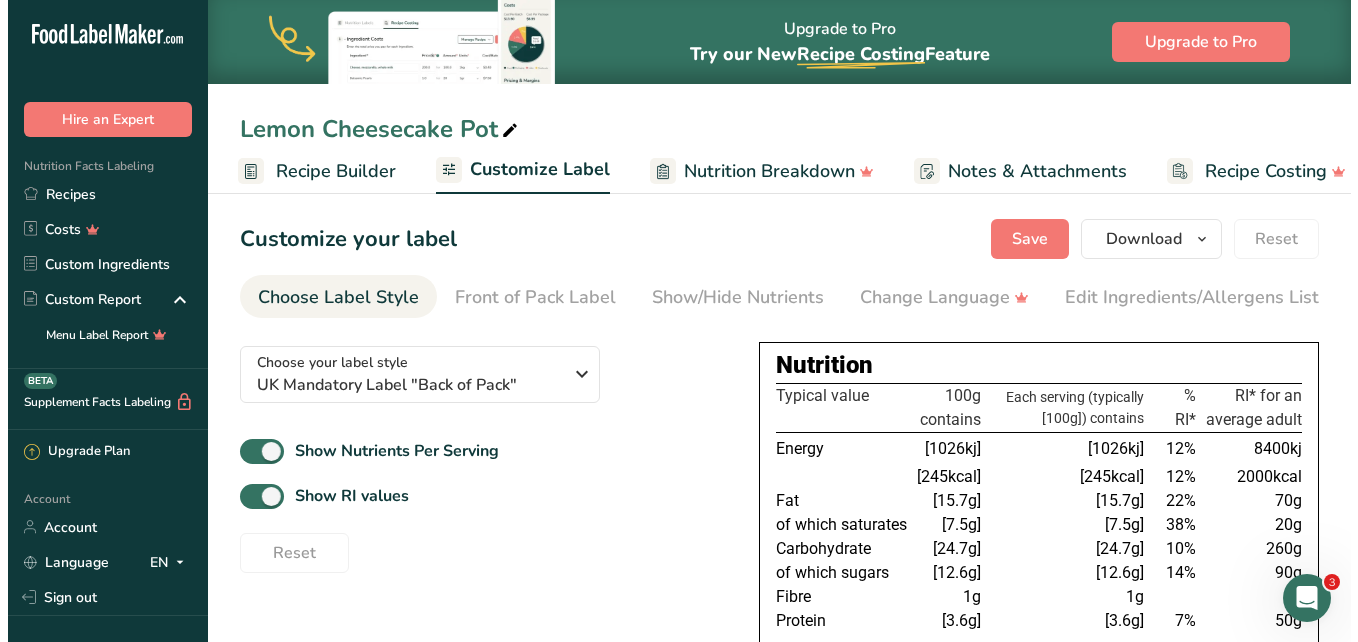 scroll, scrollTop: 0, scrollLeft: 216, axis: horizontal 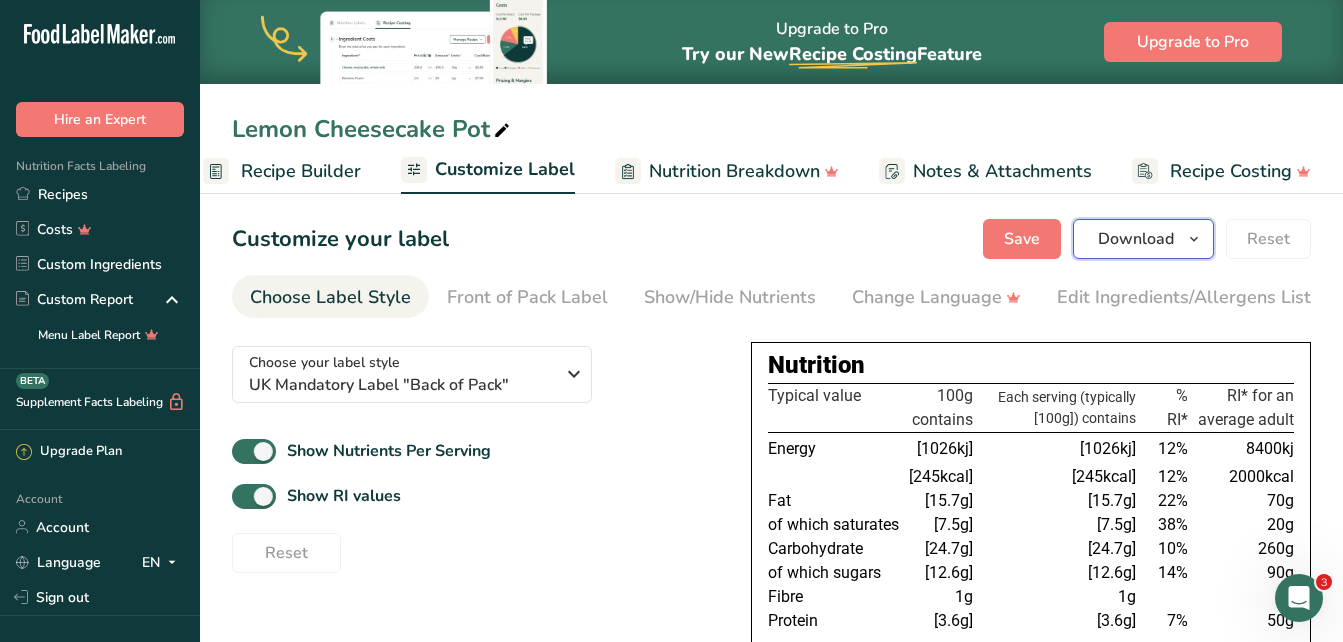 click on "Download" at bounding box center [1136, 239] 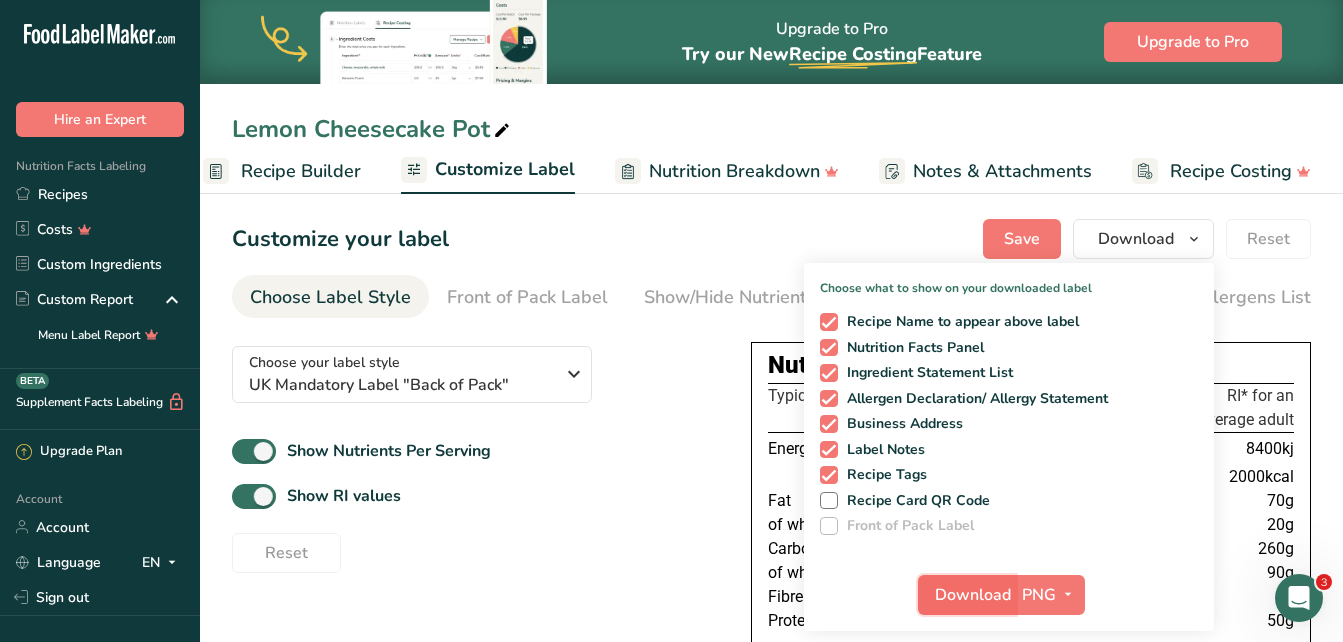 click on "Download" at bounding box center (967, 595) 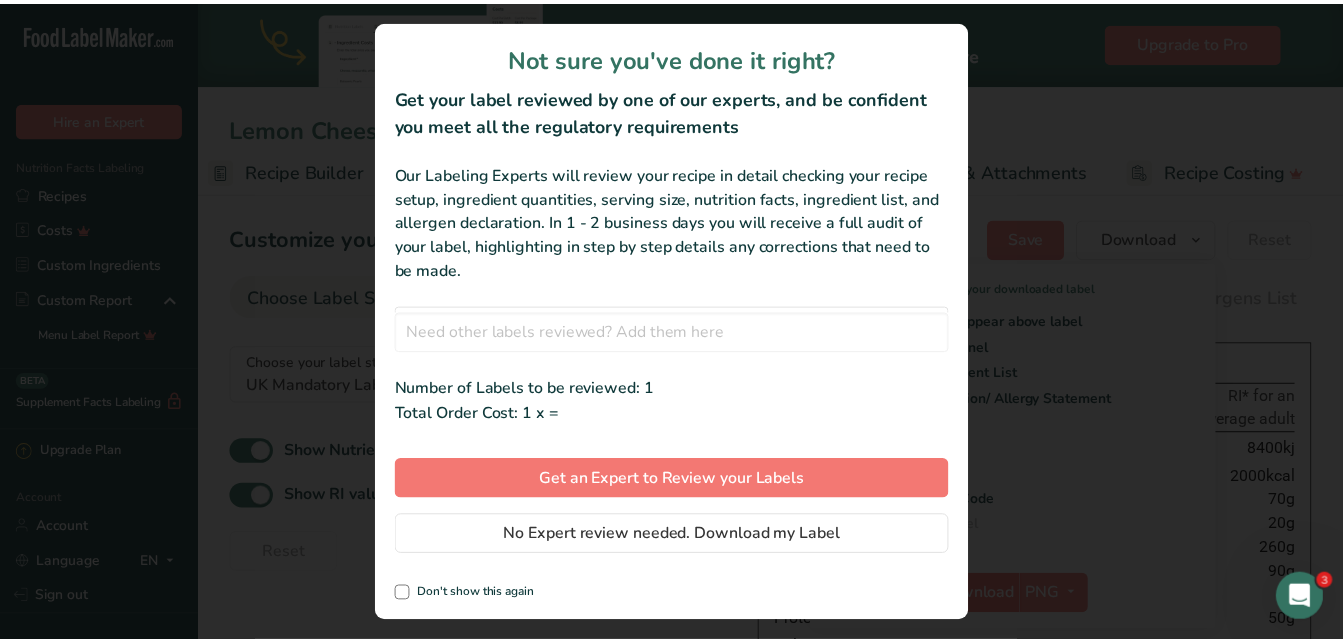 scroll, scrollTop: 0, scrollLeft: 201, axis: horizontal 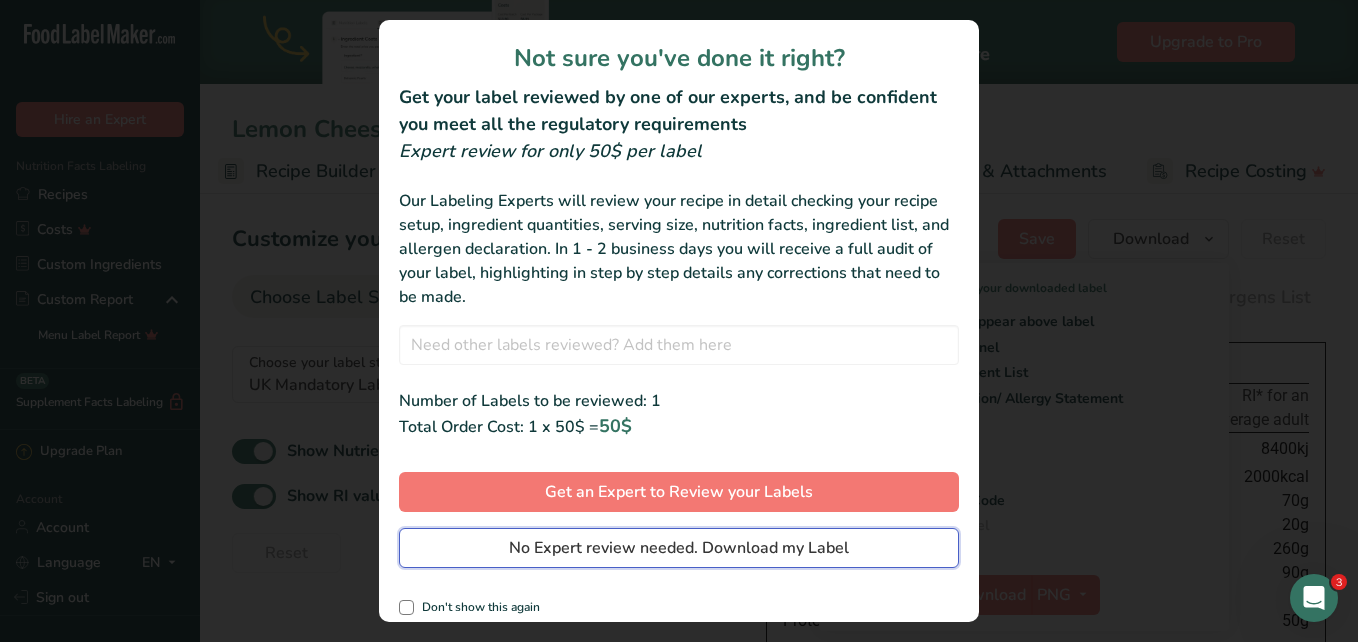 click on "No Expert review needed. Download my Label" at bounding box center [679, 548] 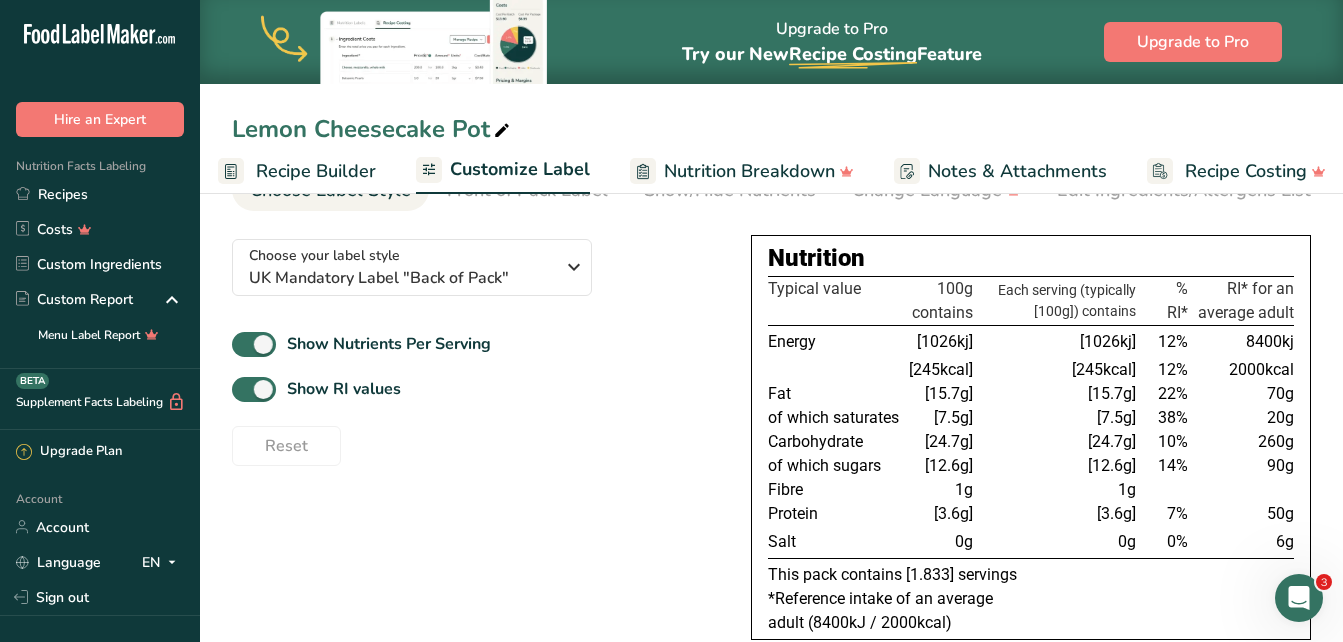scroll, scrollTop: 0, scrollLeft: 0, axis: both 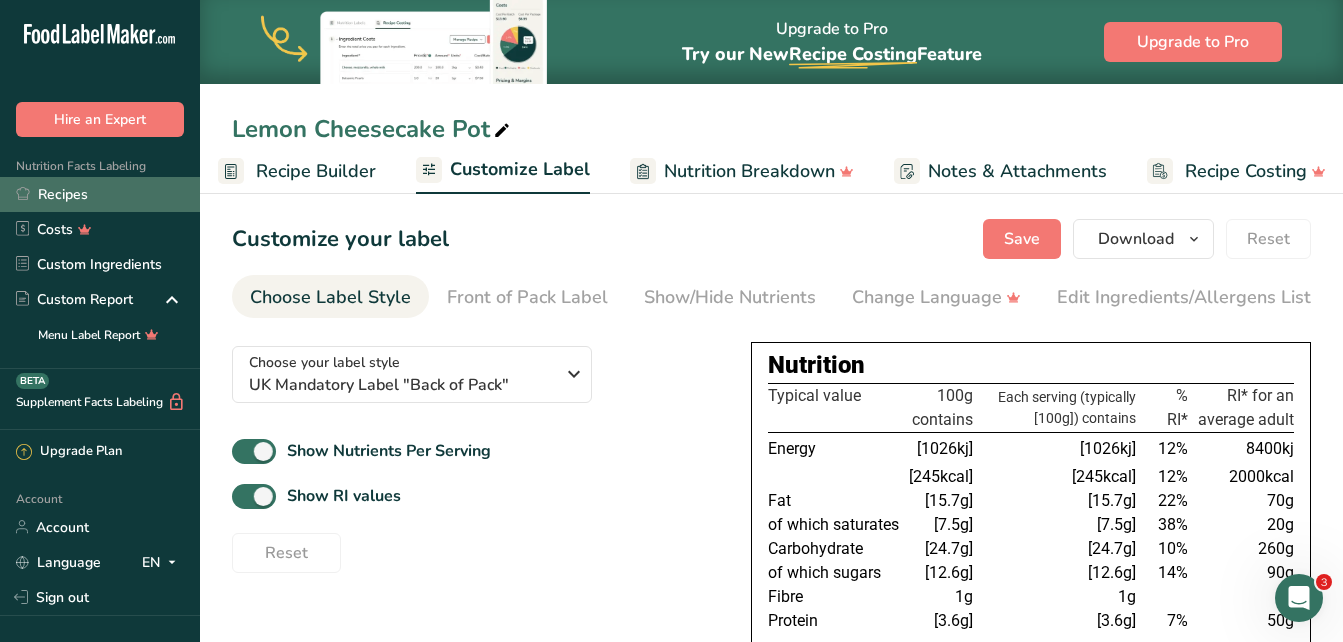 click on "Recipes" at bounding box center (100, 194) 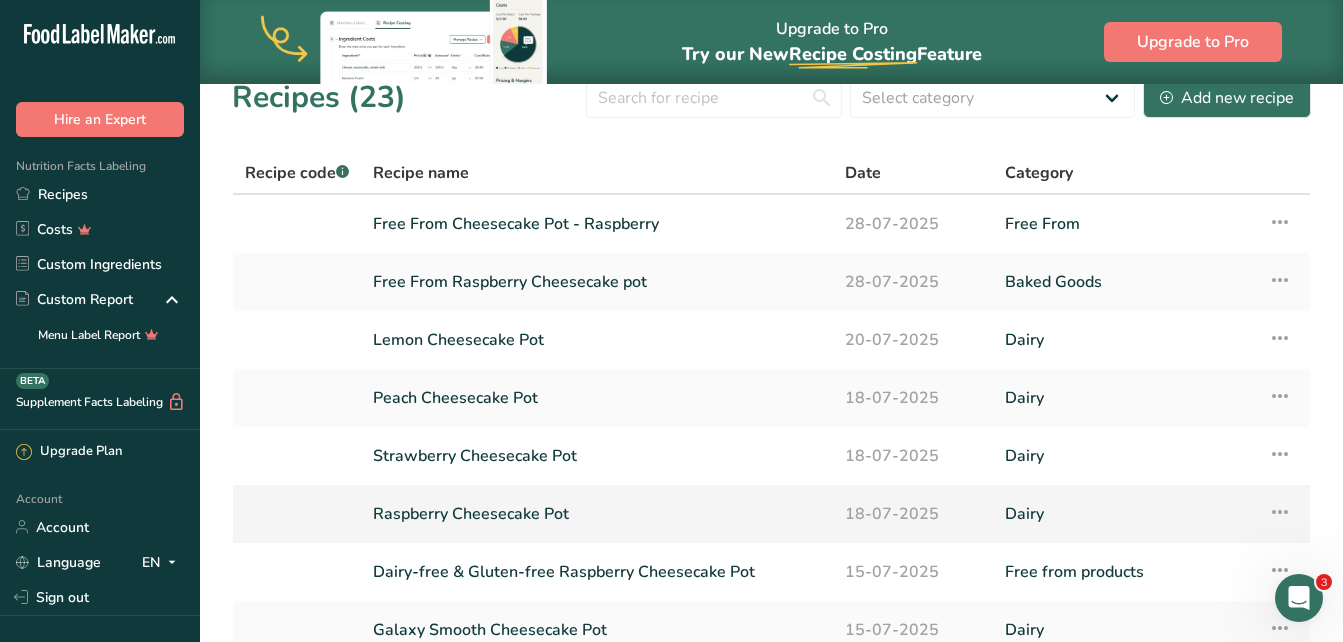 scroll, scrollTop: 0, scrollLeft: 0, axis: both 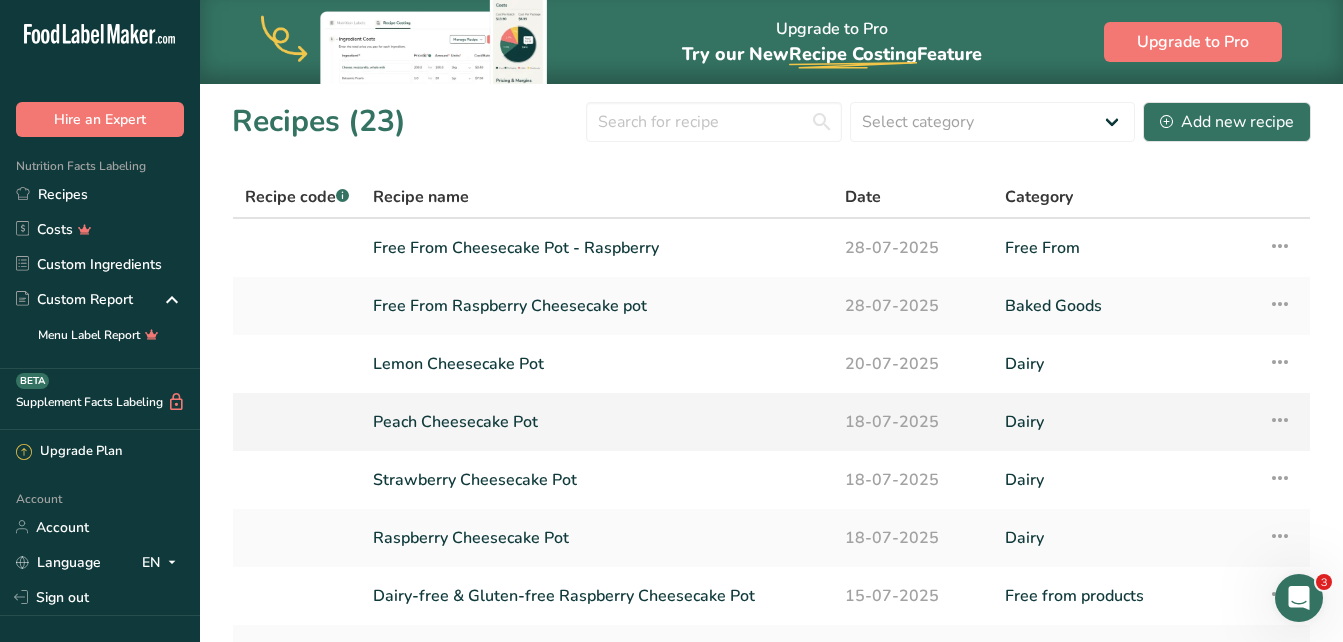 click on "Peach Cheesecake Pot" at bounding box center [597, 422] 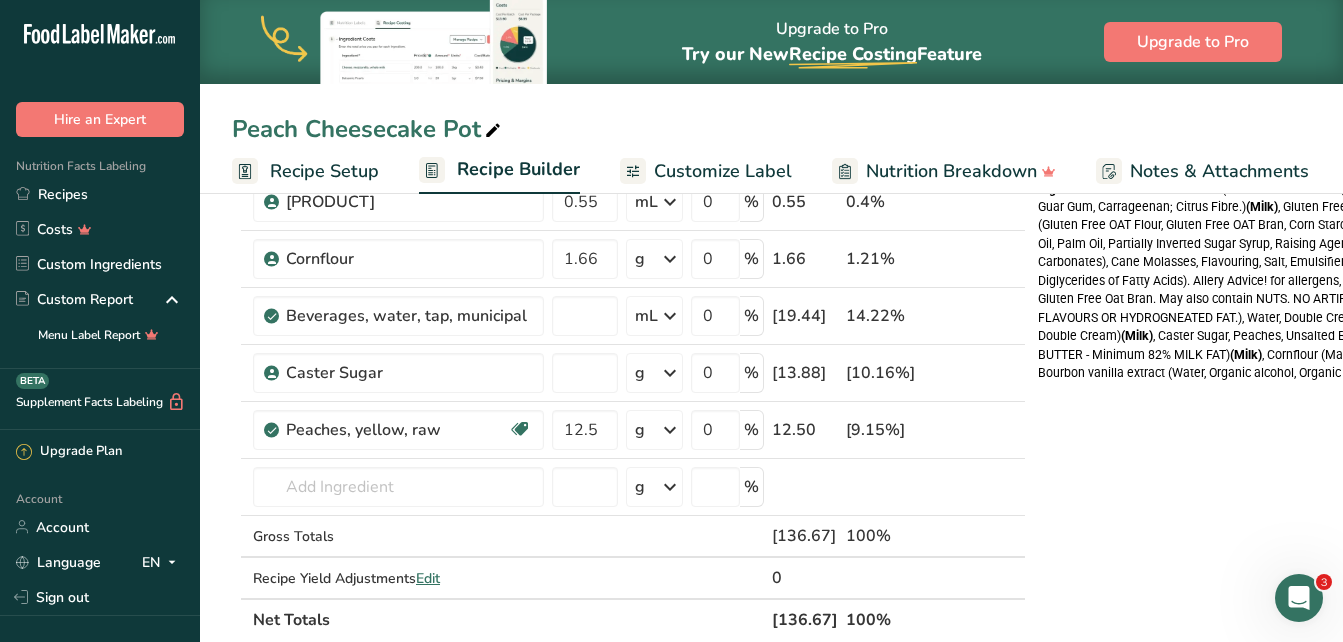 scroll, scrollTop: 400, scrollLeft: 0, axis: vertical 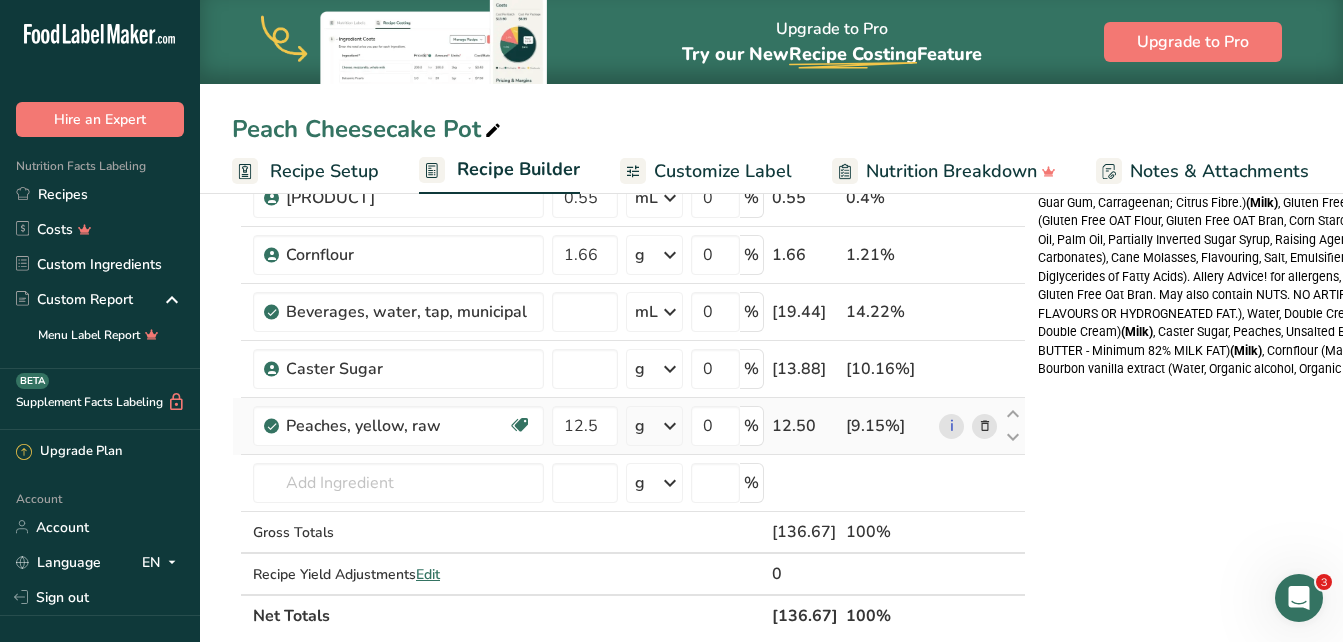 click at bounding box center [985, 426] 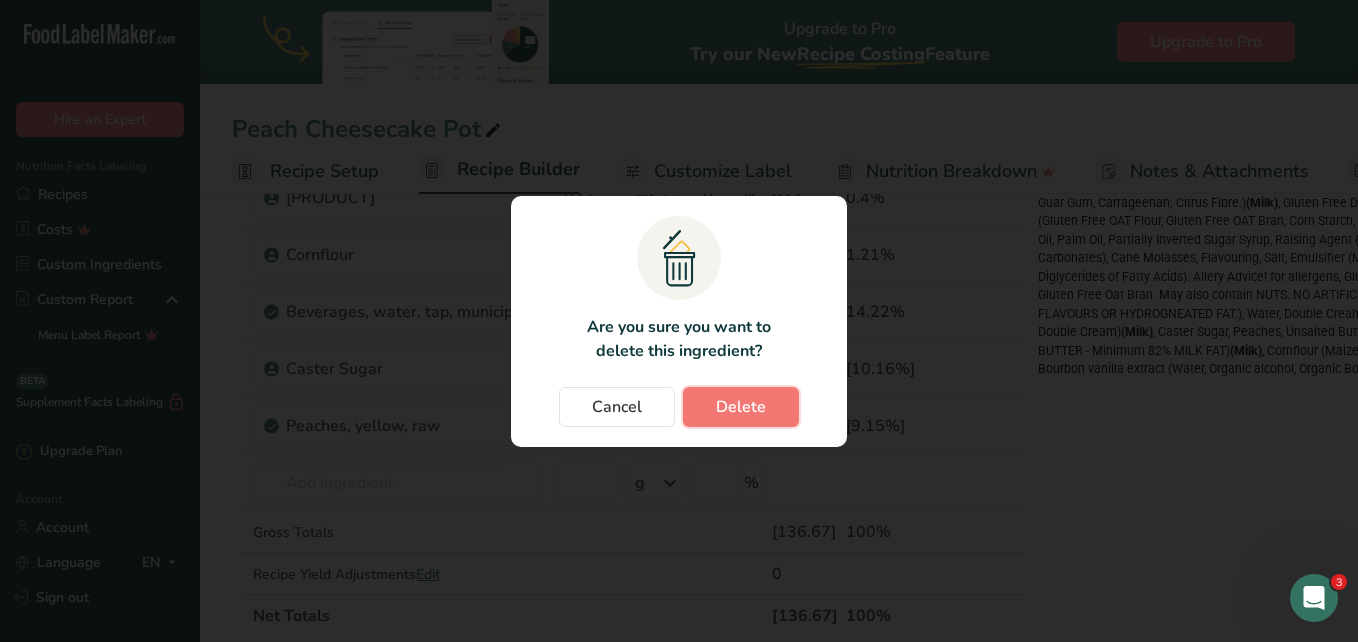 click on "Delete" at bounding box center (741, 407) 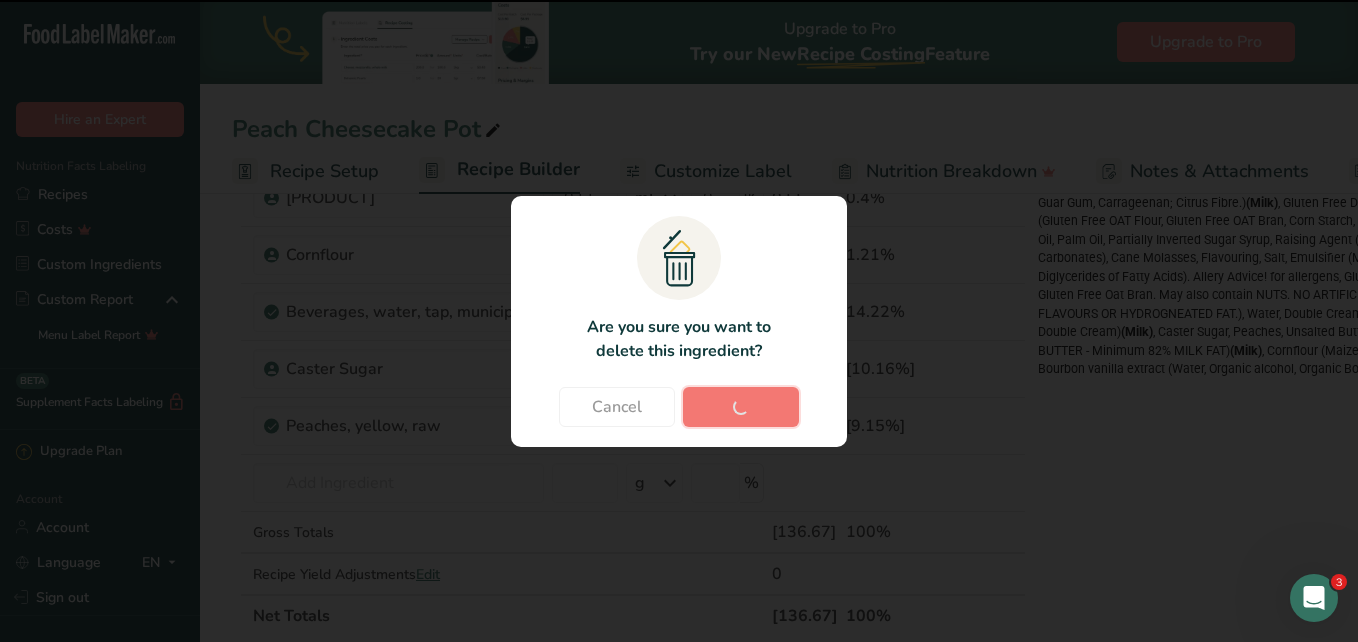 type 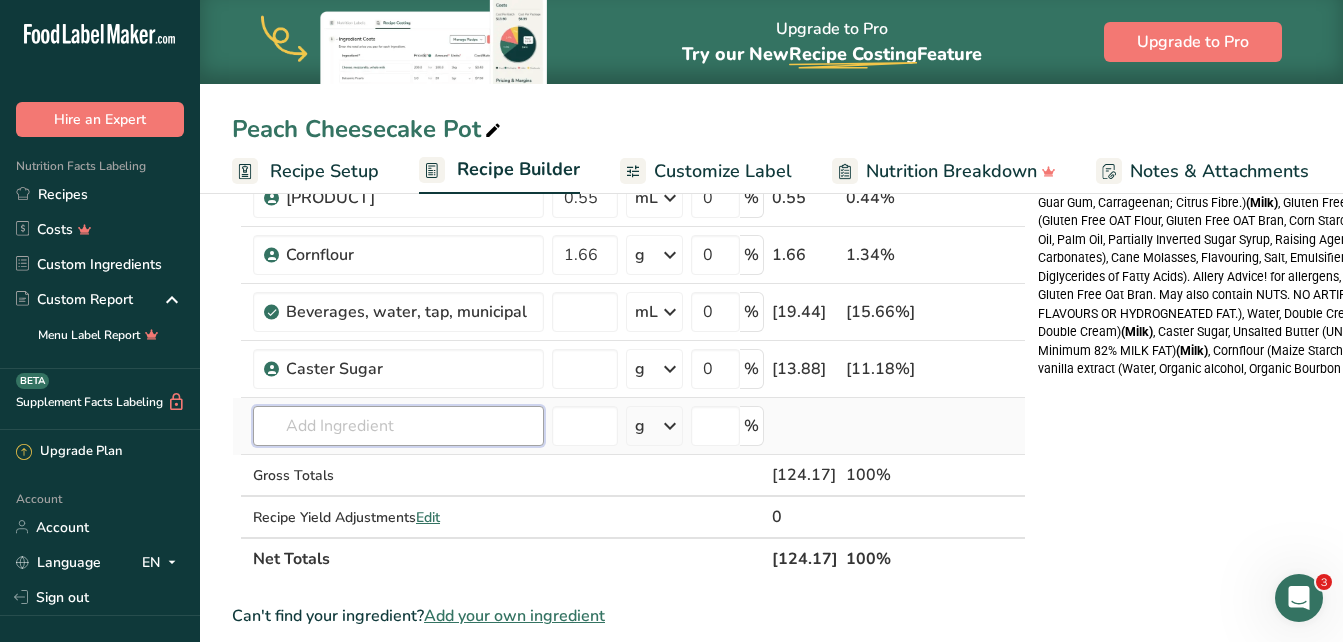 click at bounding box center (398, 426) 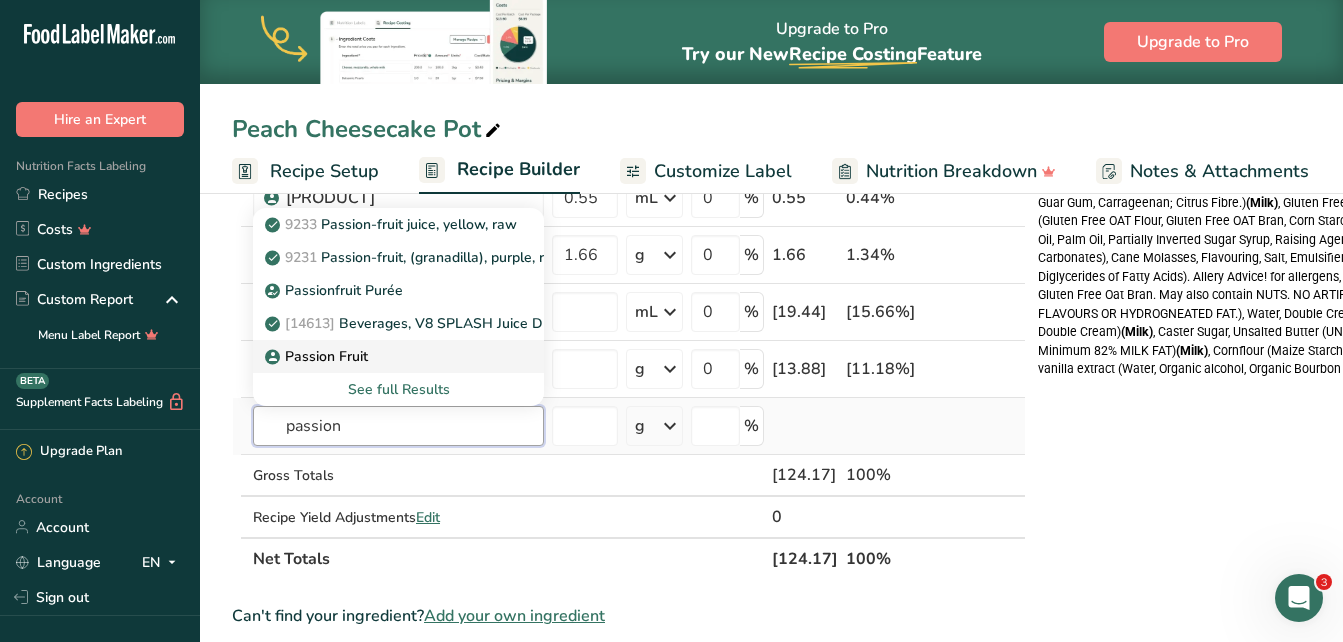 type on "passion" 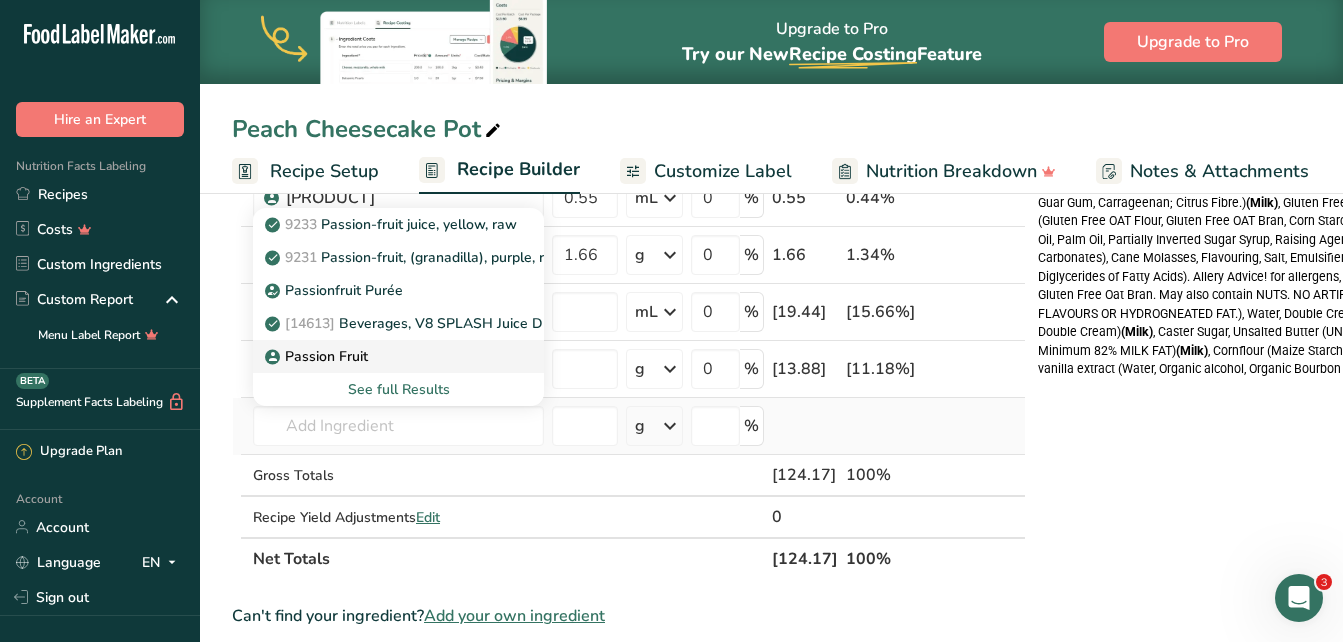click on "Passion Fruit" at bounding box center [318, 356] 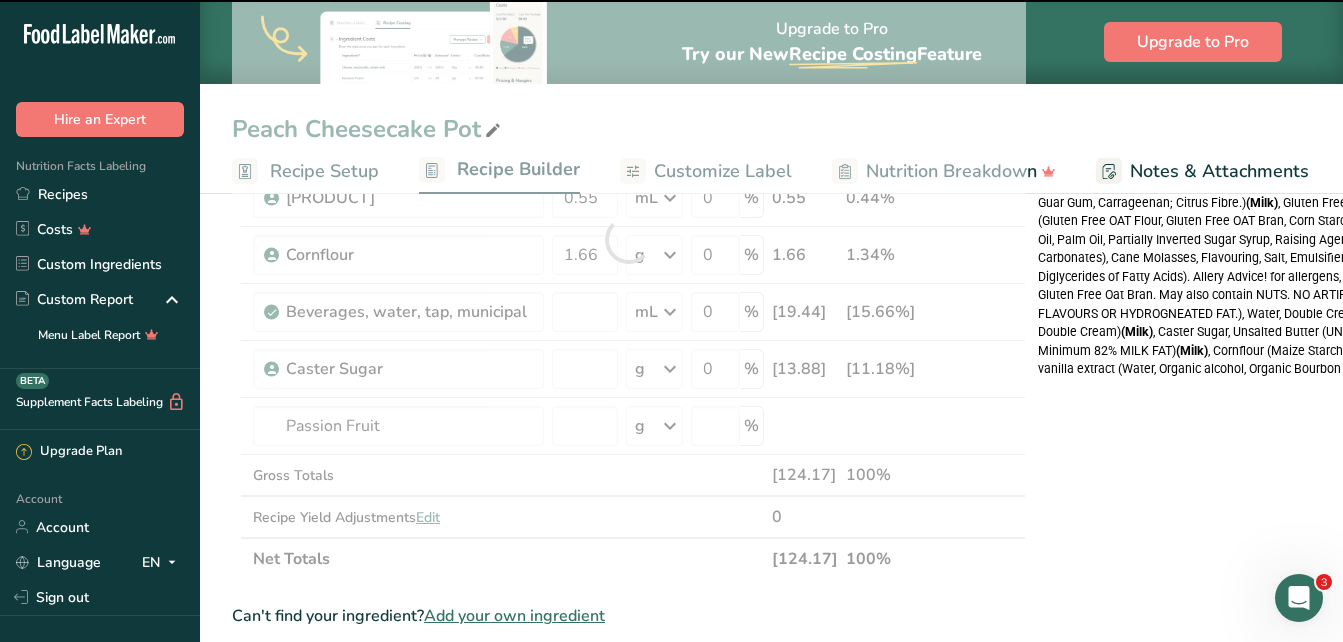 type on "0" 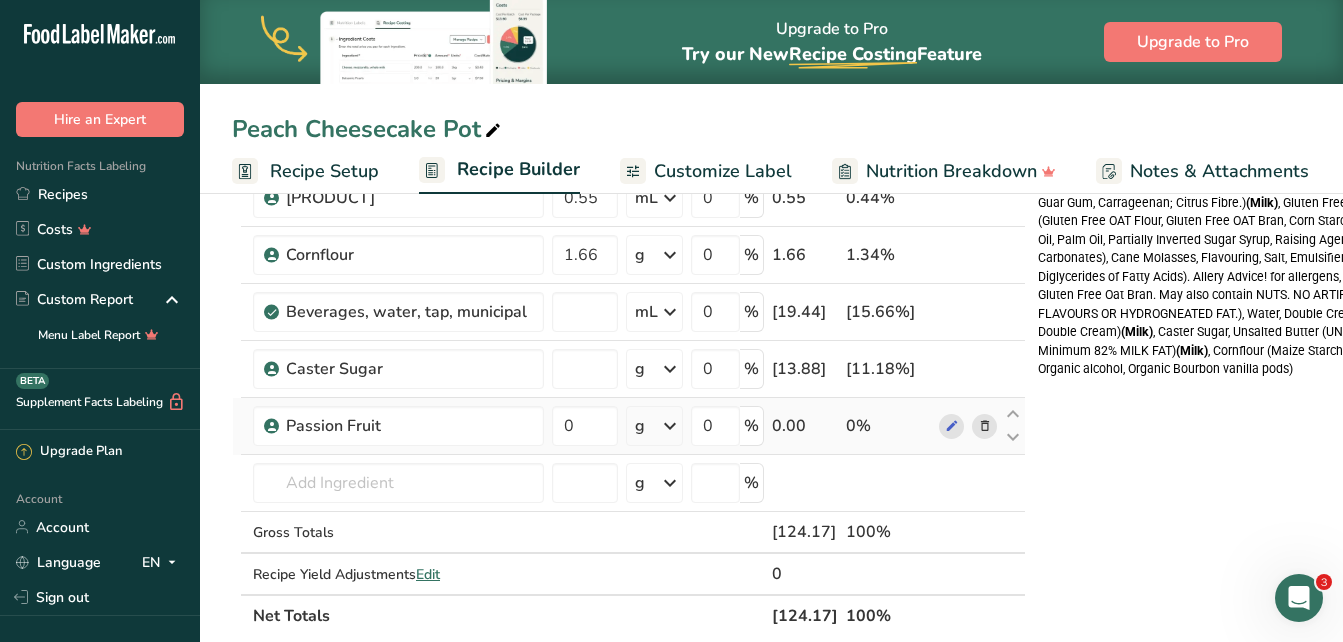 click at bounding box center [670, 426] 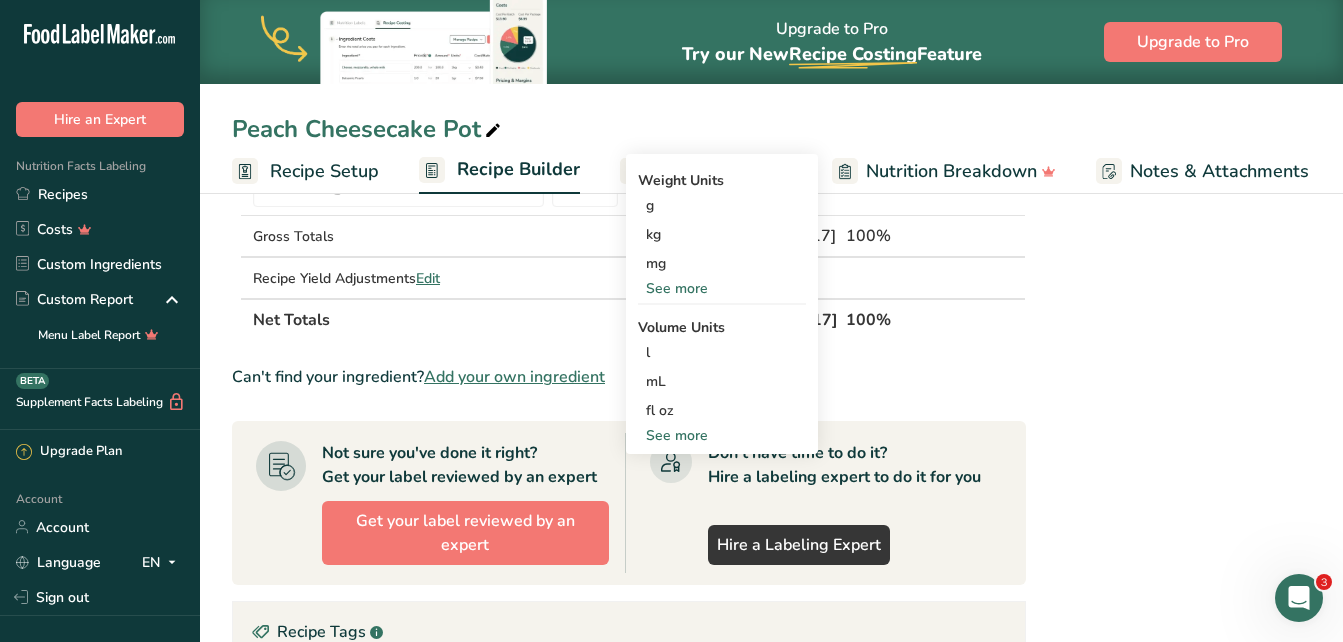 scroll, scrollTop: 700, scrollLeft: 0, axis: vertical 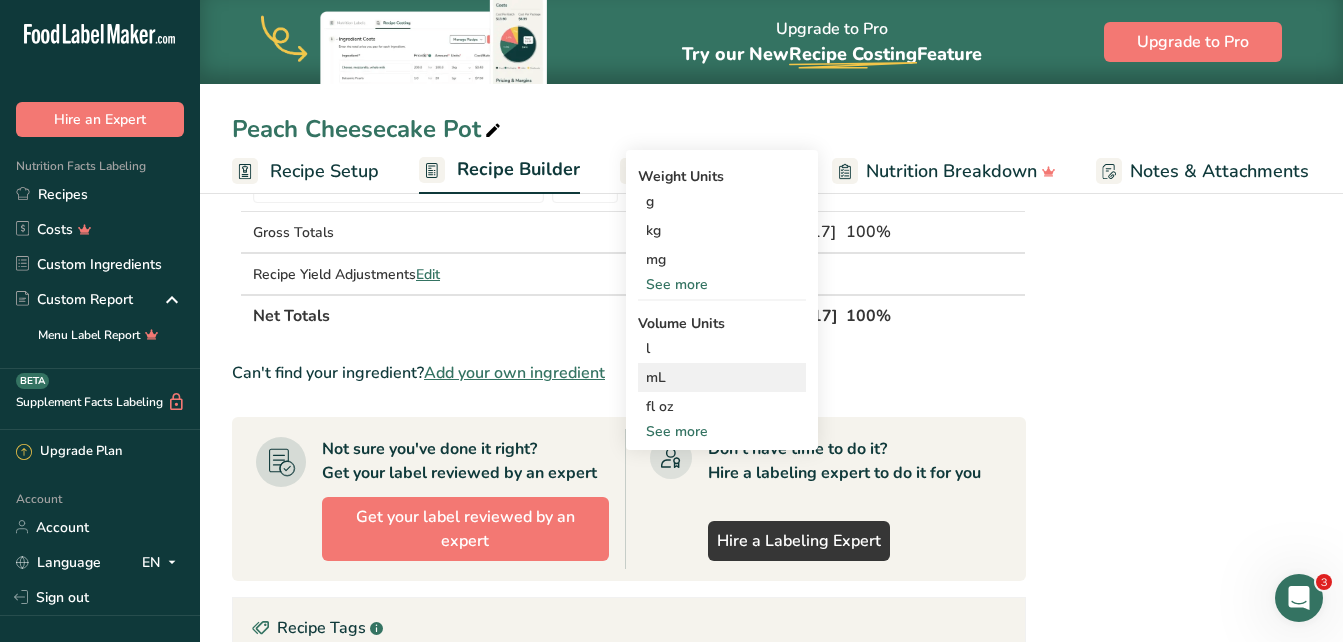 click on "mL" at bounding box center [722, 377] 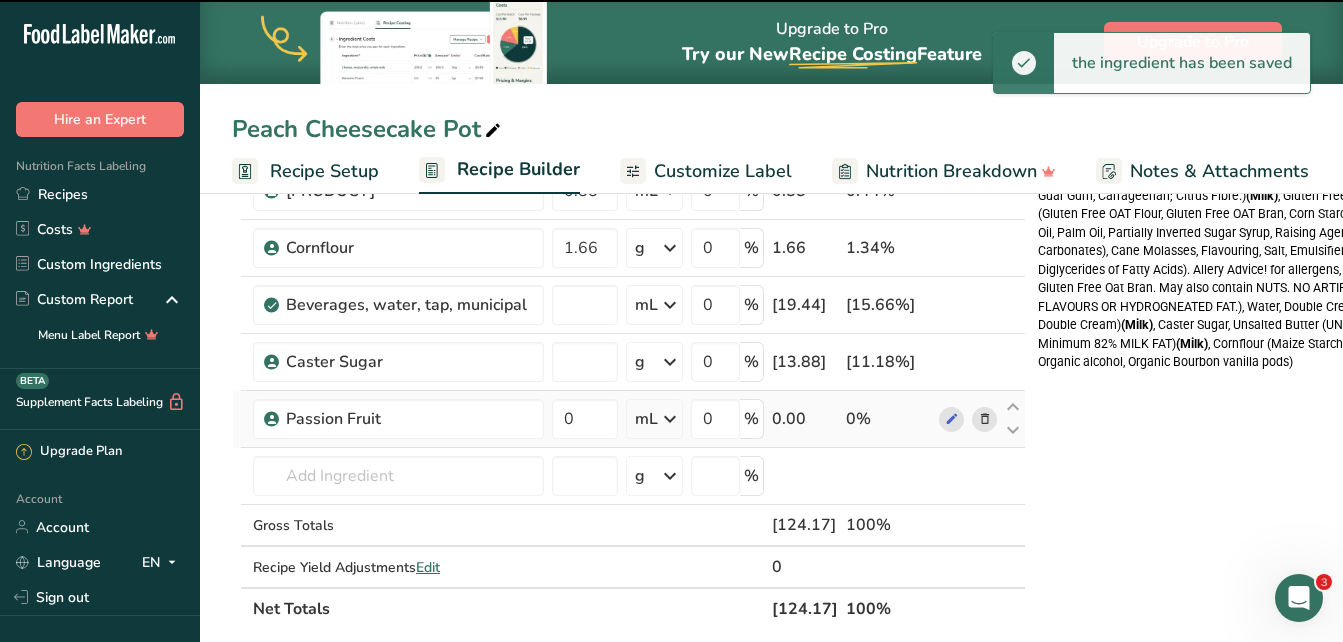 scroll, scrollTop: 400, scrollLeft: 0, axis: vertical 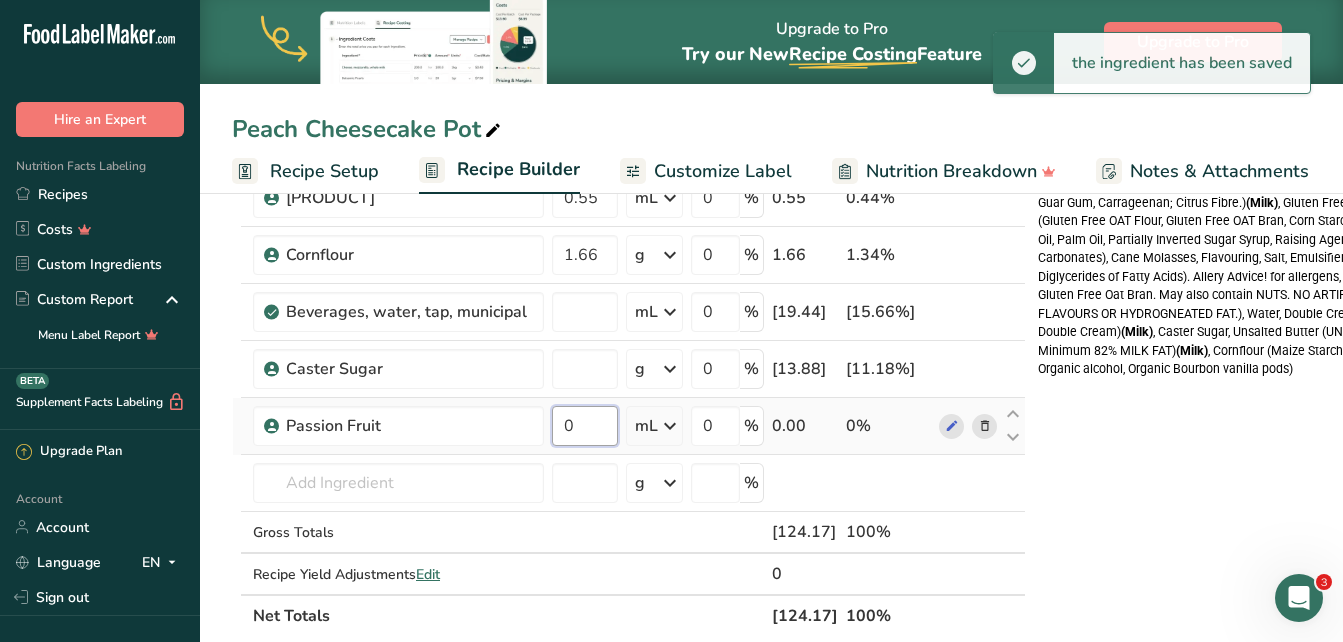click on "0" at bounding box center (585, 426) 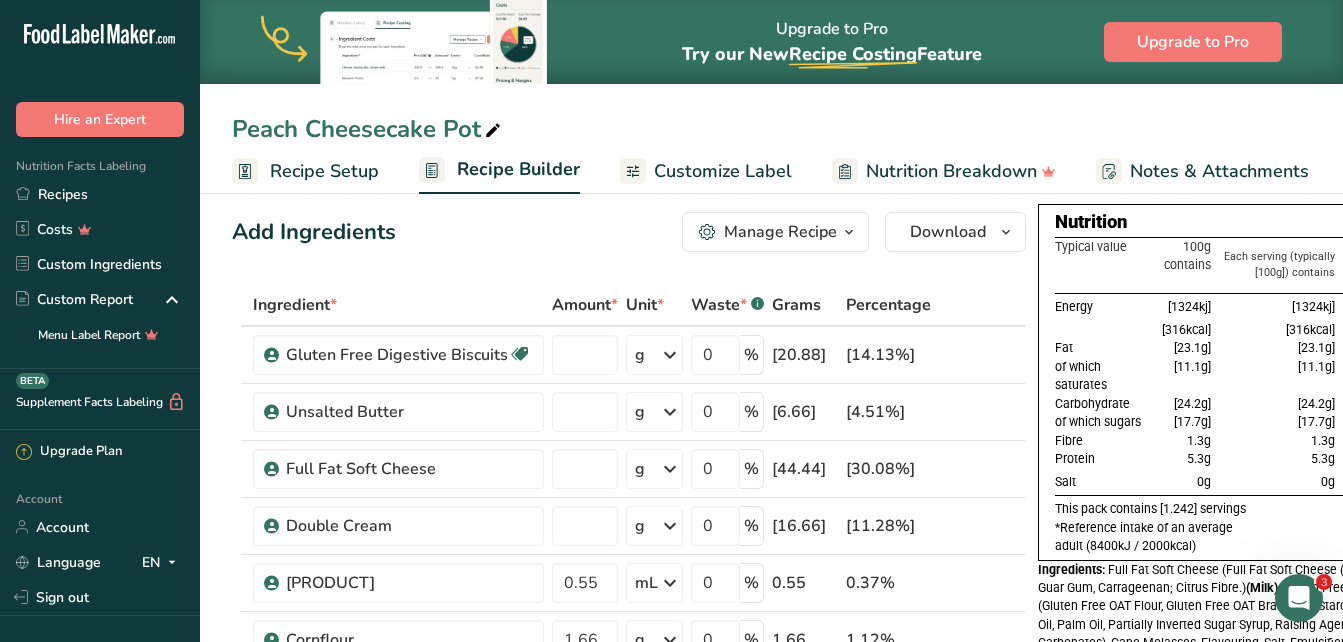 scroll, scrollTop: 0, scrollLeft: 0, axis: both 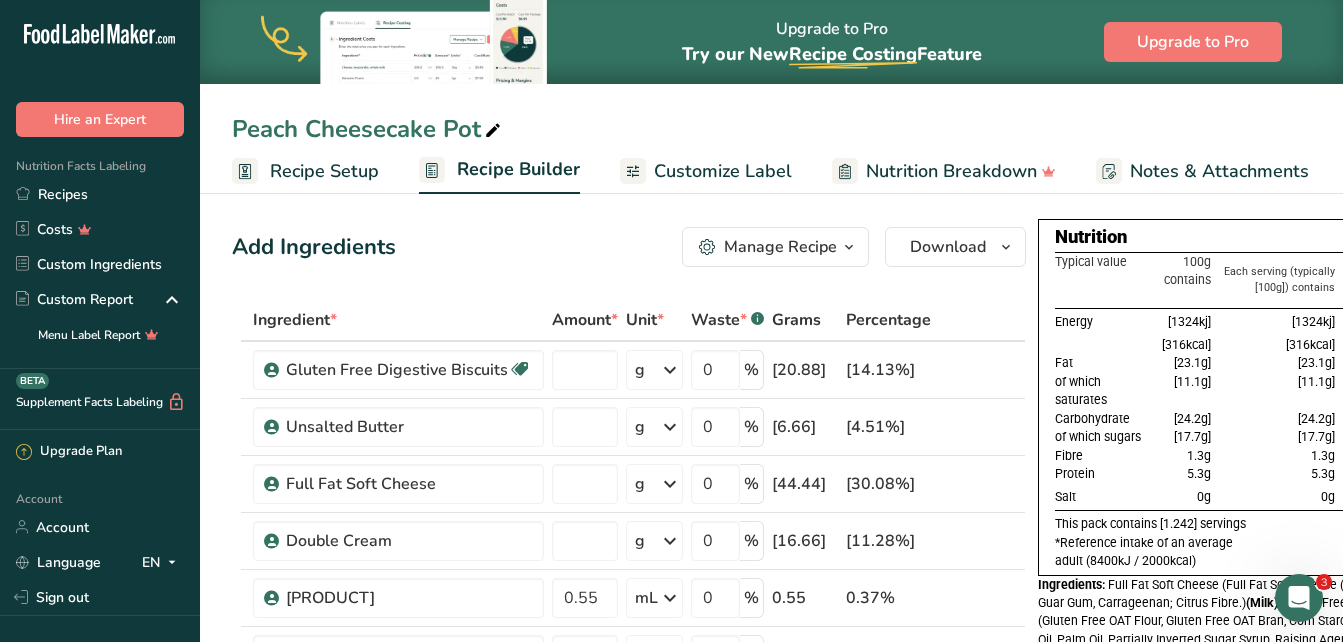 type on "[22.22]" 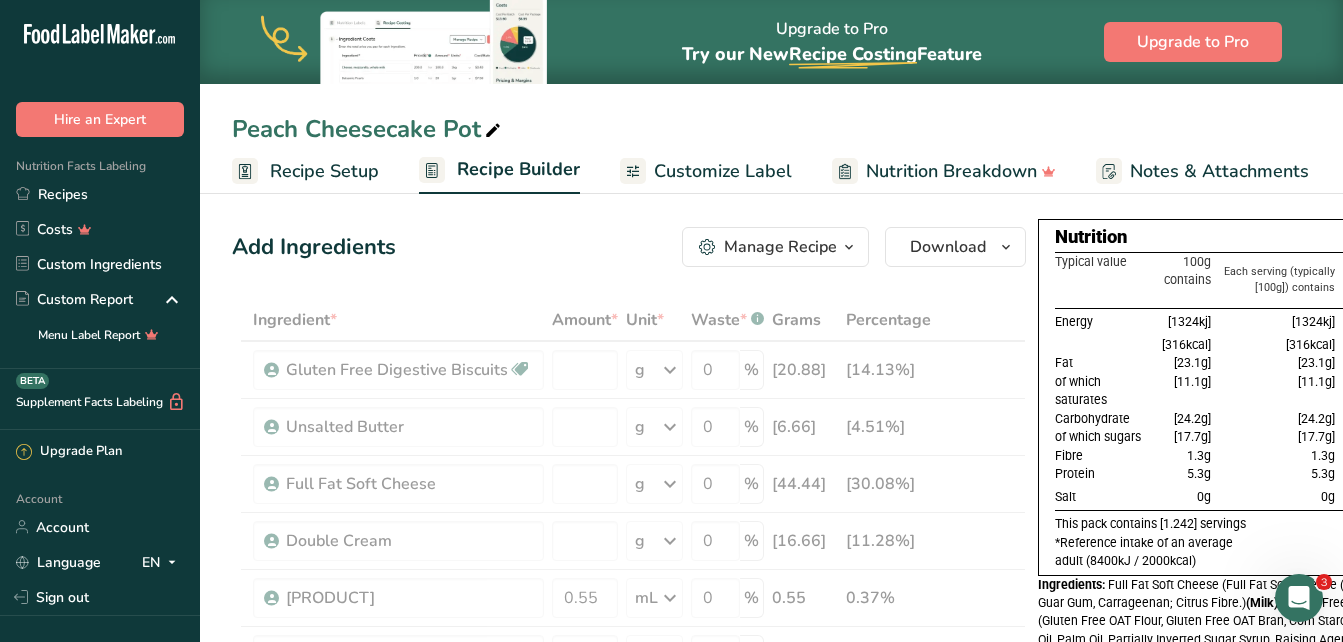 click on "Recipe Setup" at bounding box center [324, 171] 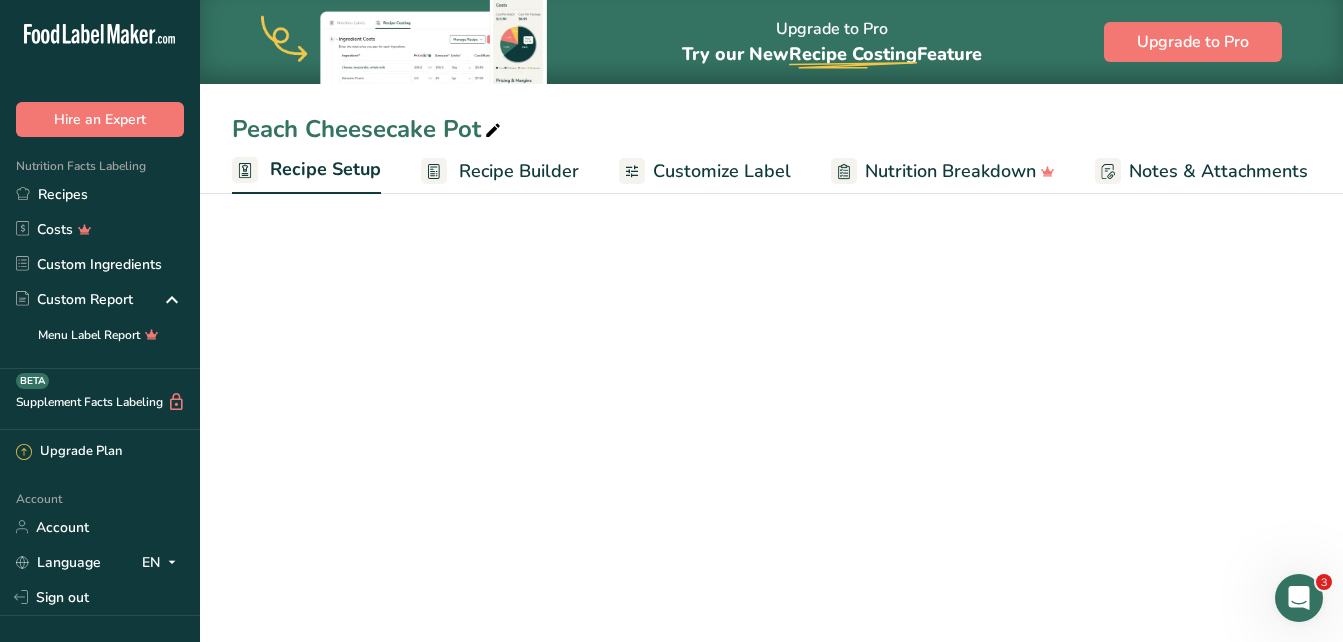 scroll, scrollTop: 0, scrollLeft: 7, axis: horizontal 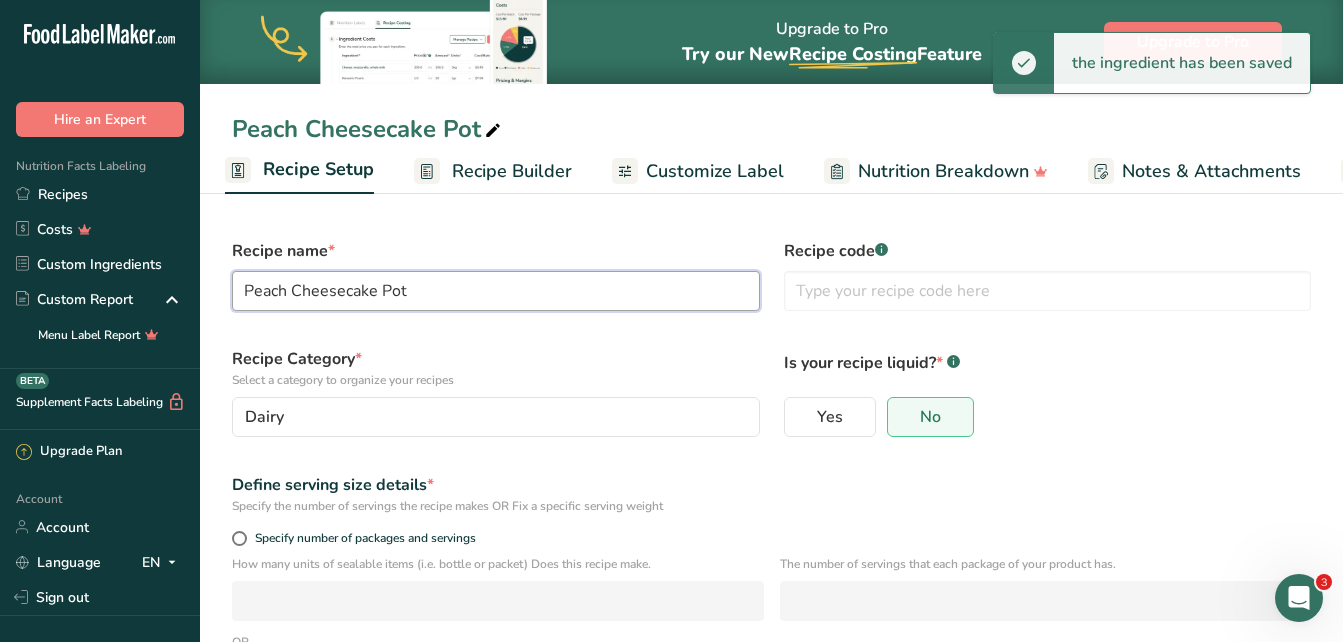 click on "Peach Cheesecake Pot" at bounding box center (496, 291) 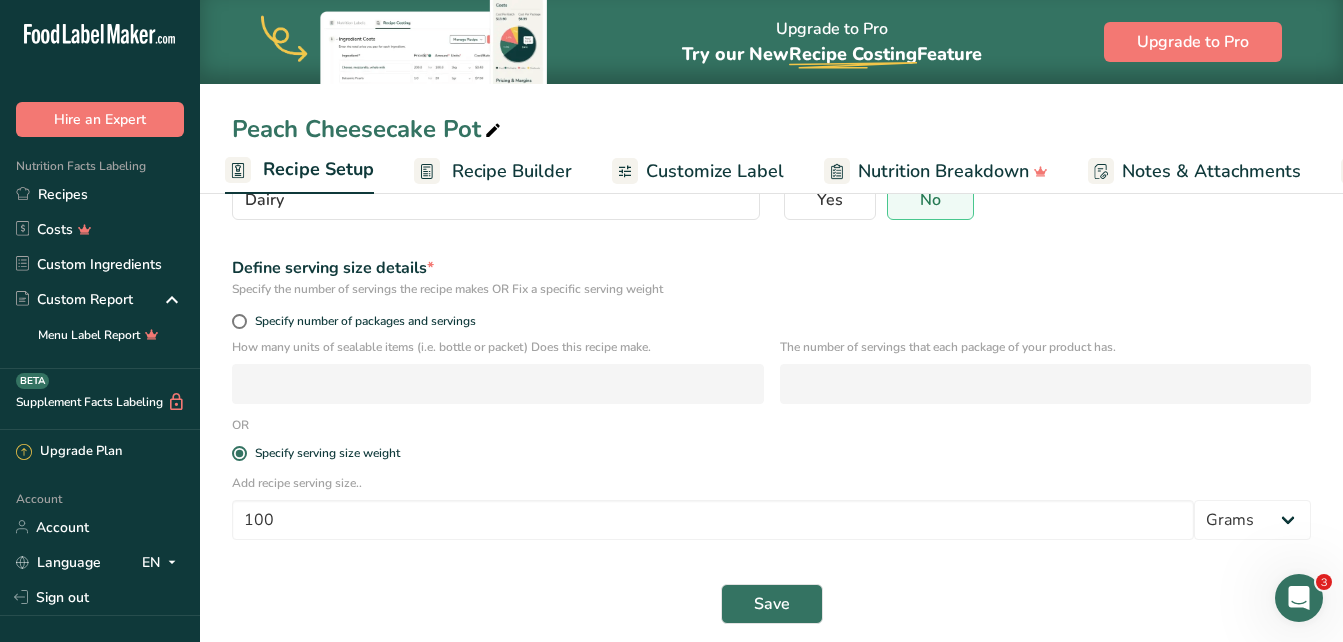 scroll, scrollTop: 231, scrollLeft: 0, axis: vertical 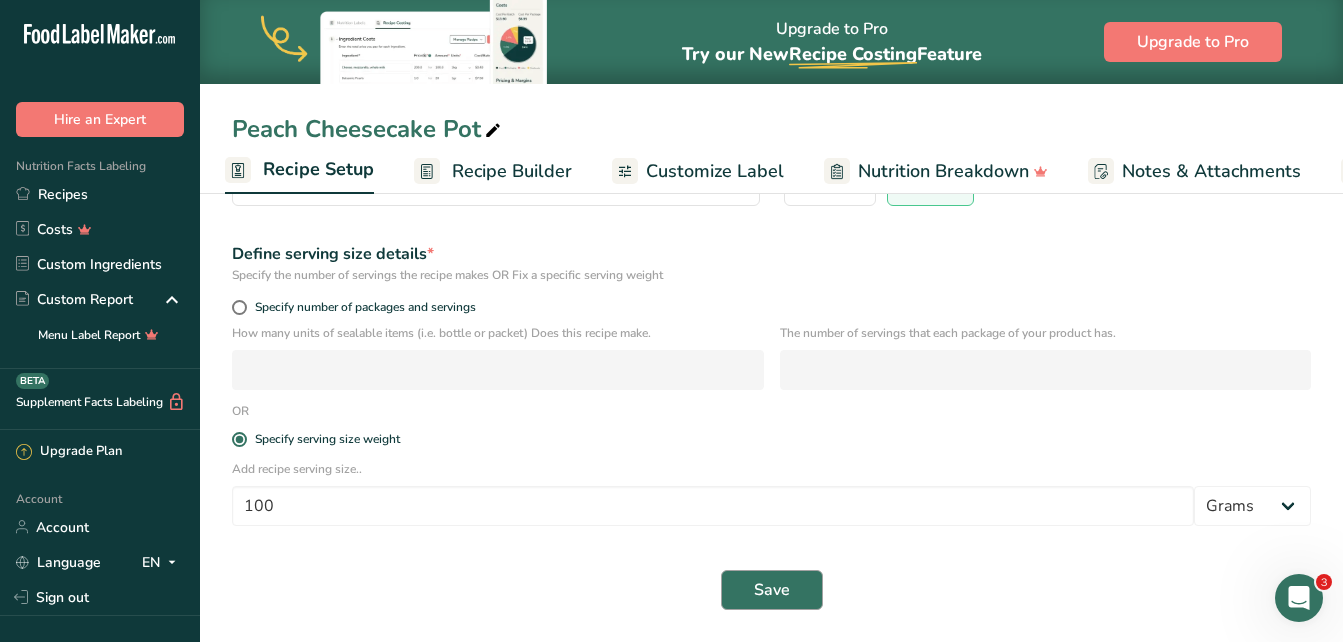 type on "Passionfruit Cheesecake Pot" 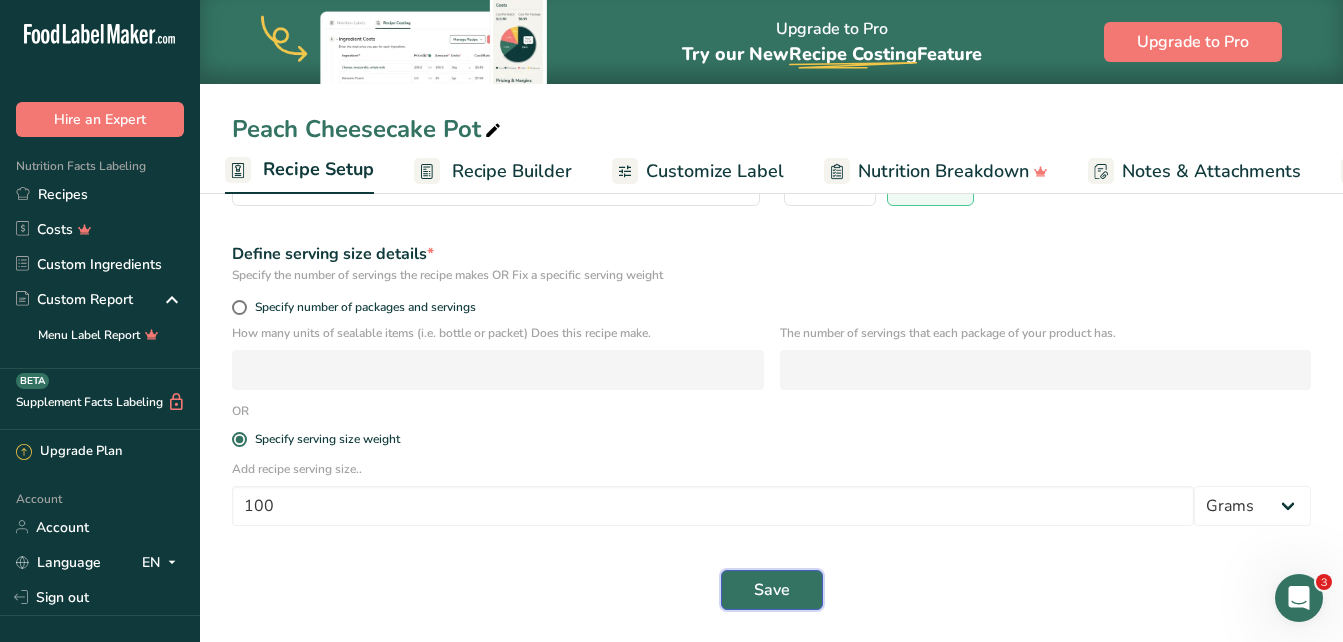 click on "Save" at bounding box center [772, 590] 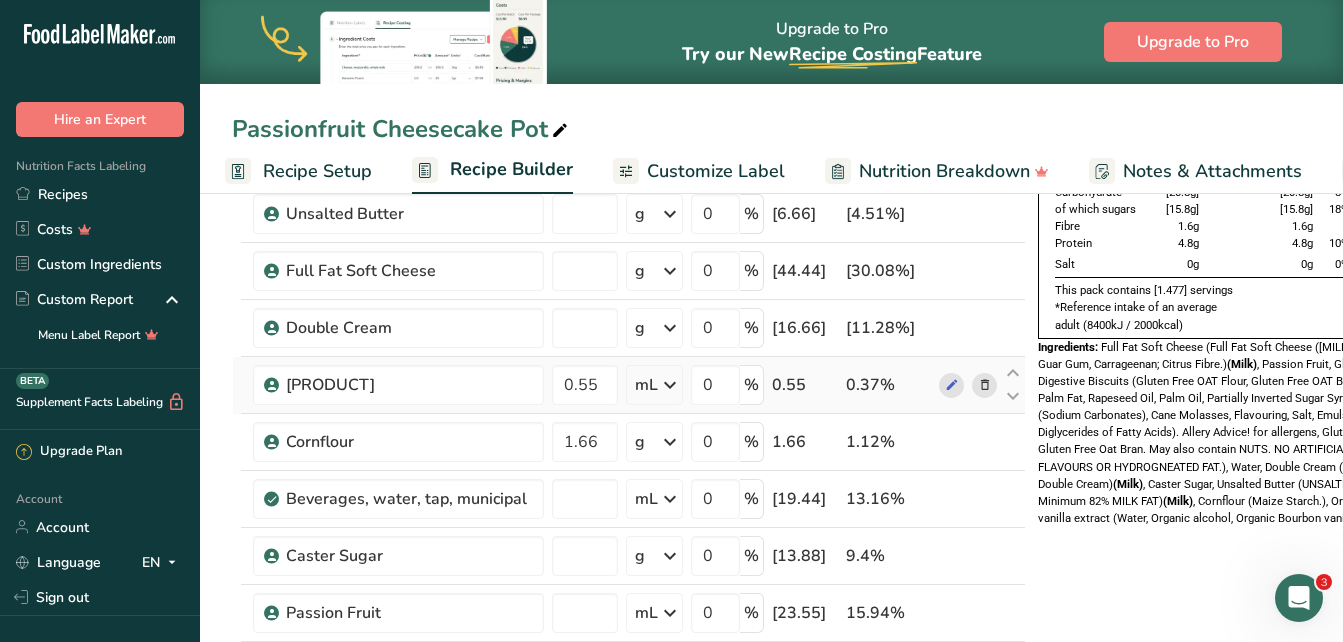 scroll, scrollTop: 231, scrollLeft: 0, axis: vertical 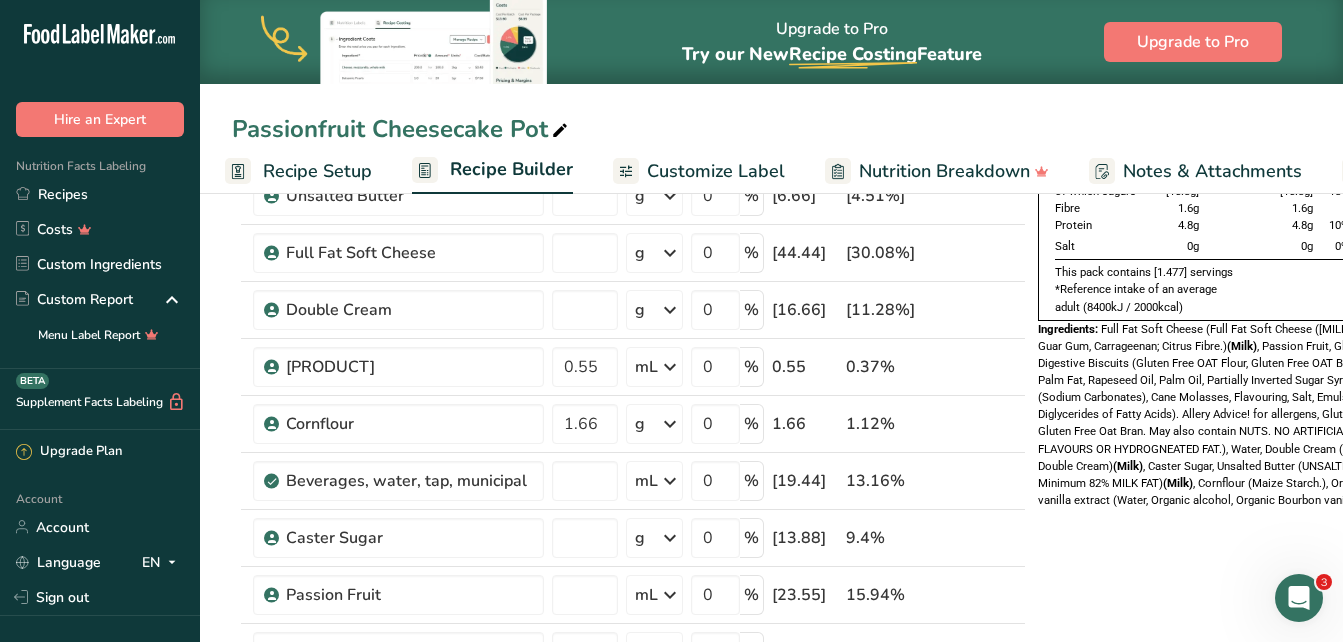 click on "Customize Label" at bounding box center (716, 171) 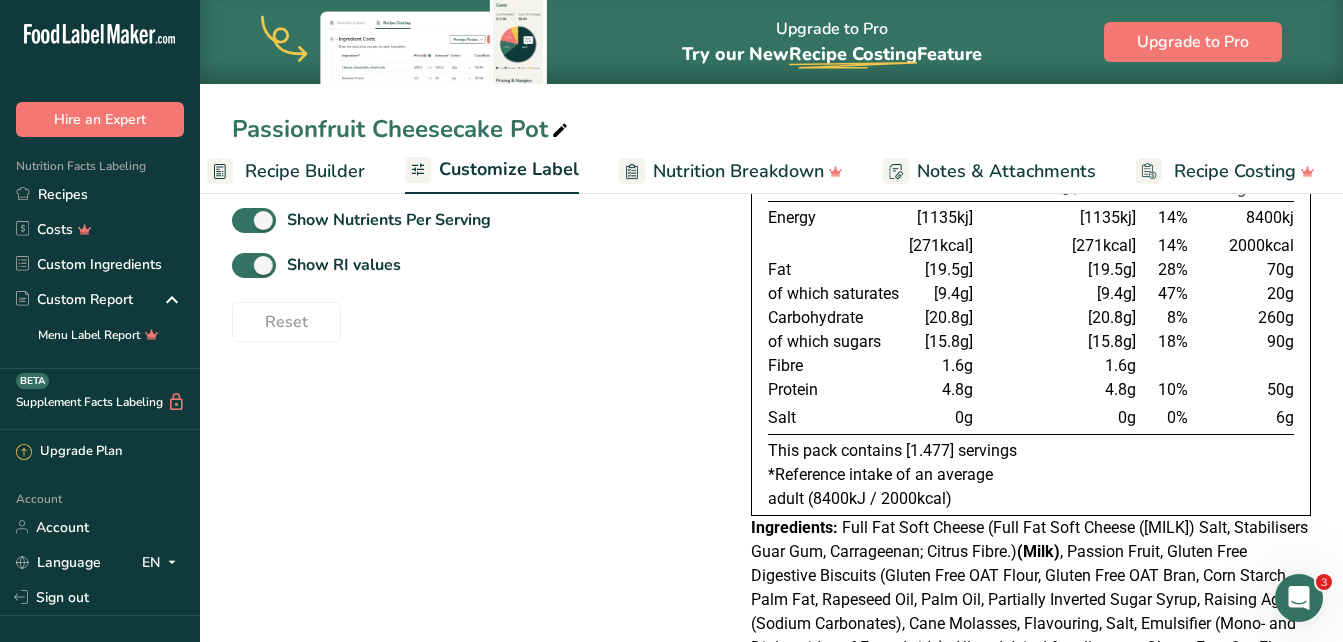 scroll, scrollTop: 0, scrollLeft: 216, axis: horizontal 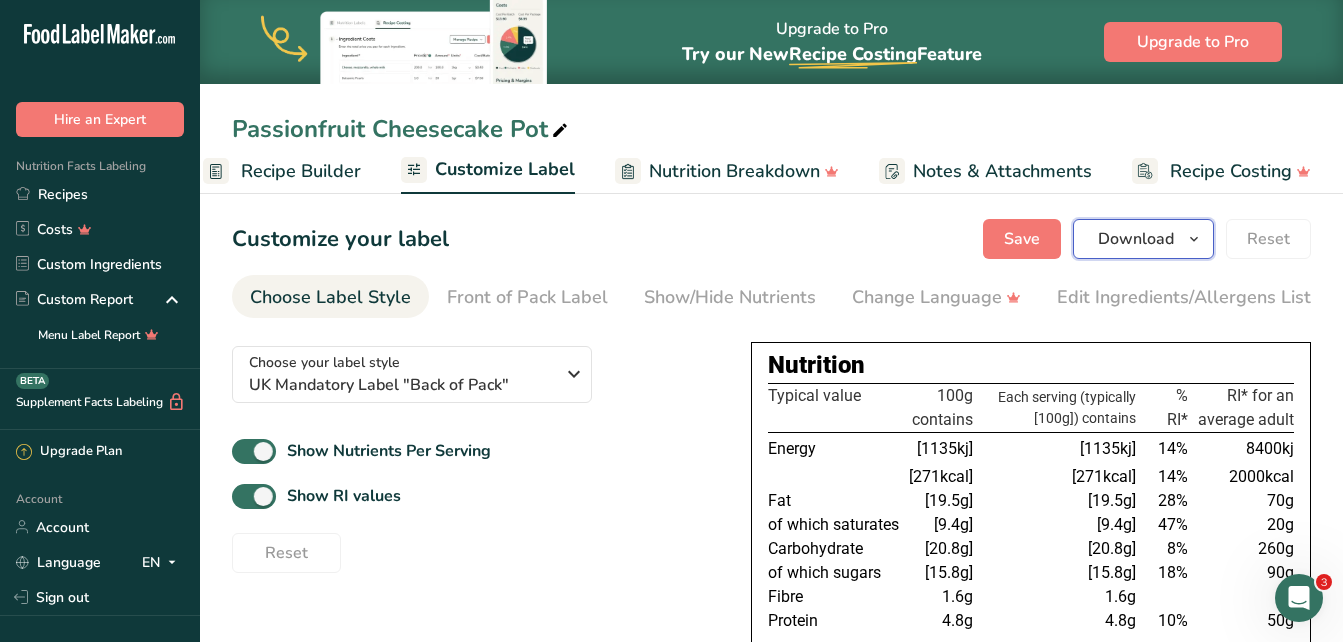 click on "Download" at bounding box center (1136, 239) 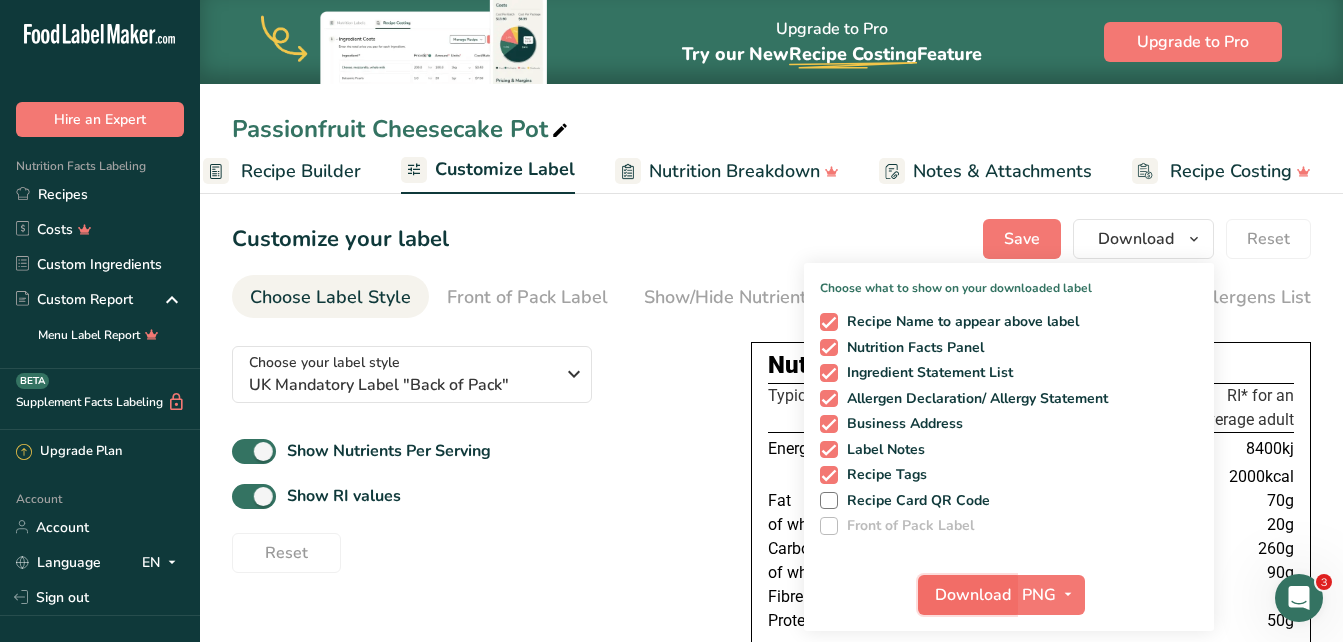 click on "Download" at bounding box center [973, 595] 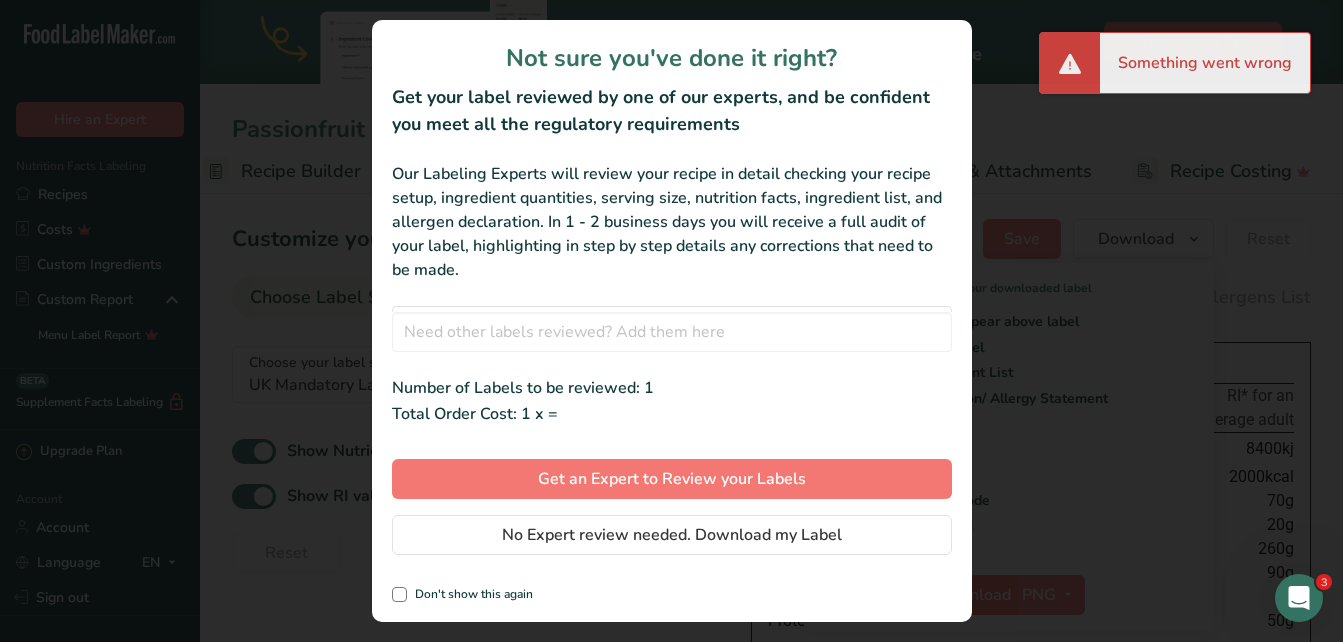 scroll, scrollTop: 0, scrollLeft: 201, axis: horizontal 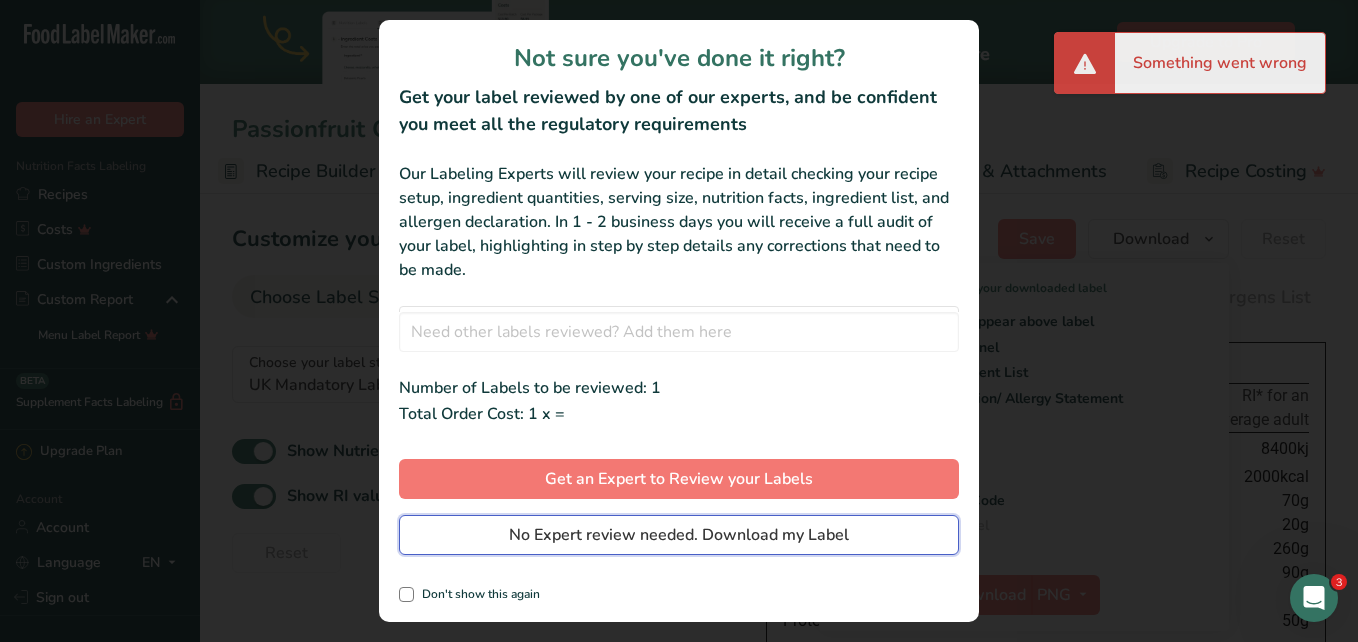 click on "No Expert review needed. Download my Label" at bounding box center [679, 535] 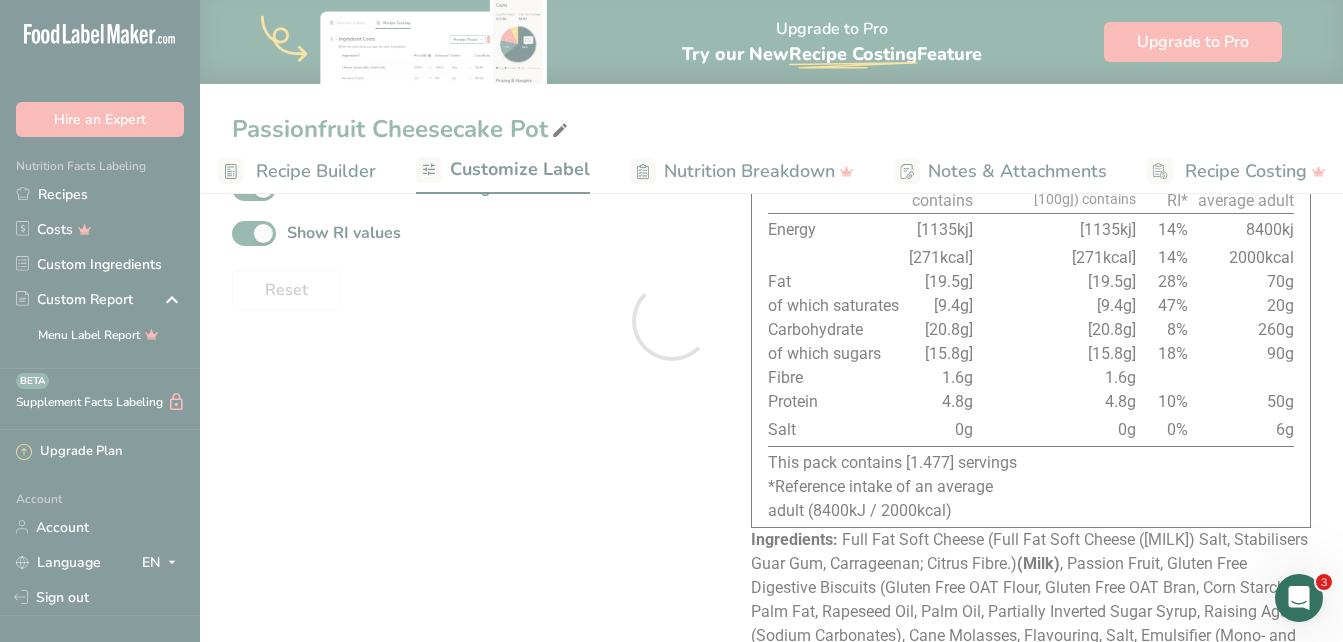 scroll, scrollTop: 300, scrollLeft: 0, axis: vertical 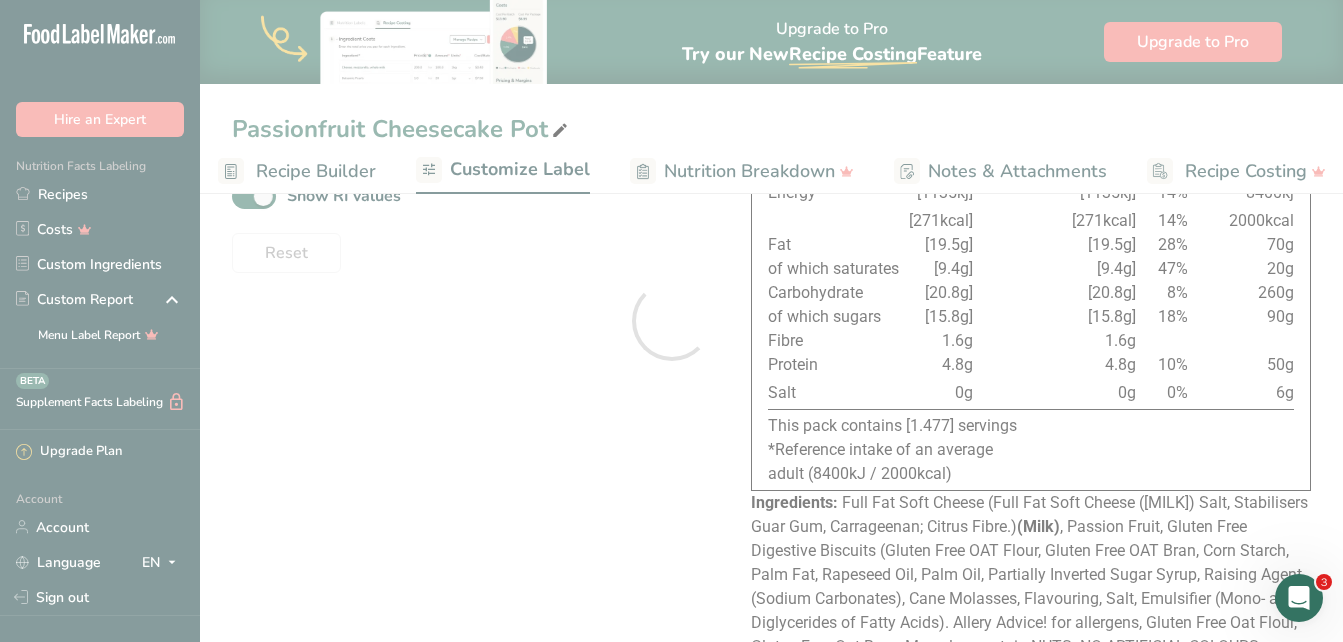 click at bounding box center [671, 321] 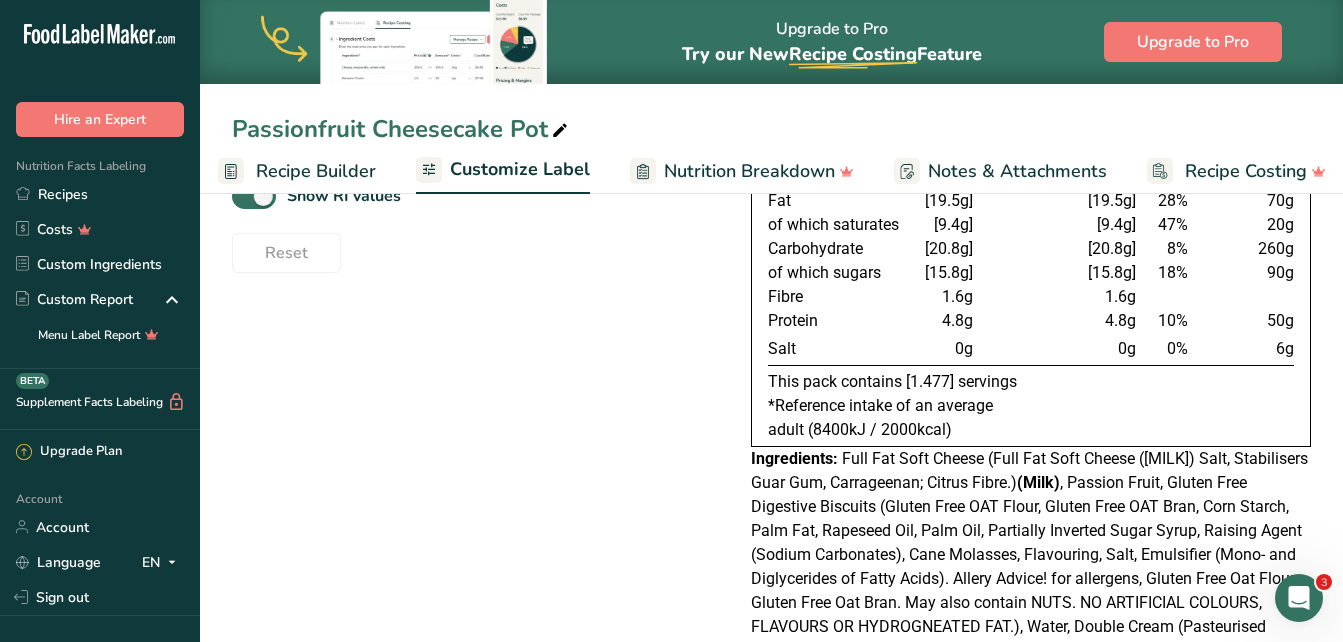 scroll, scrollTop: 0, scrollLeft: 0, axis: both 